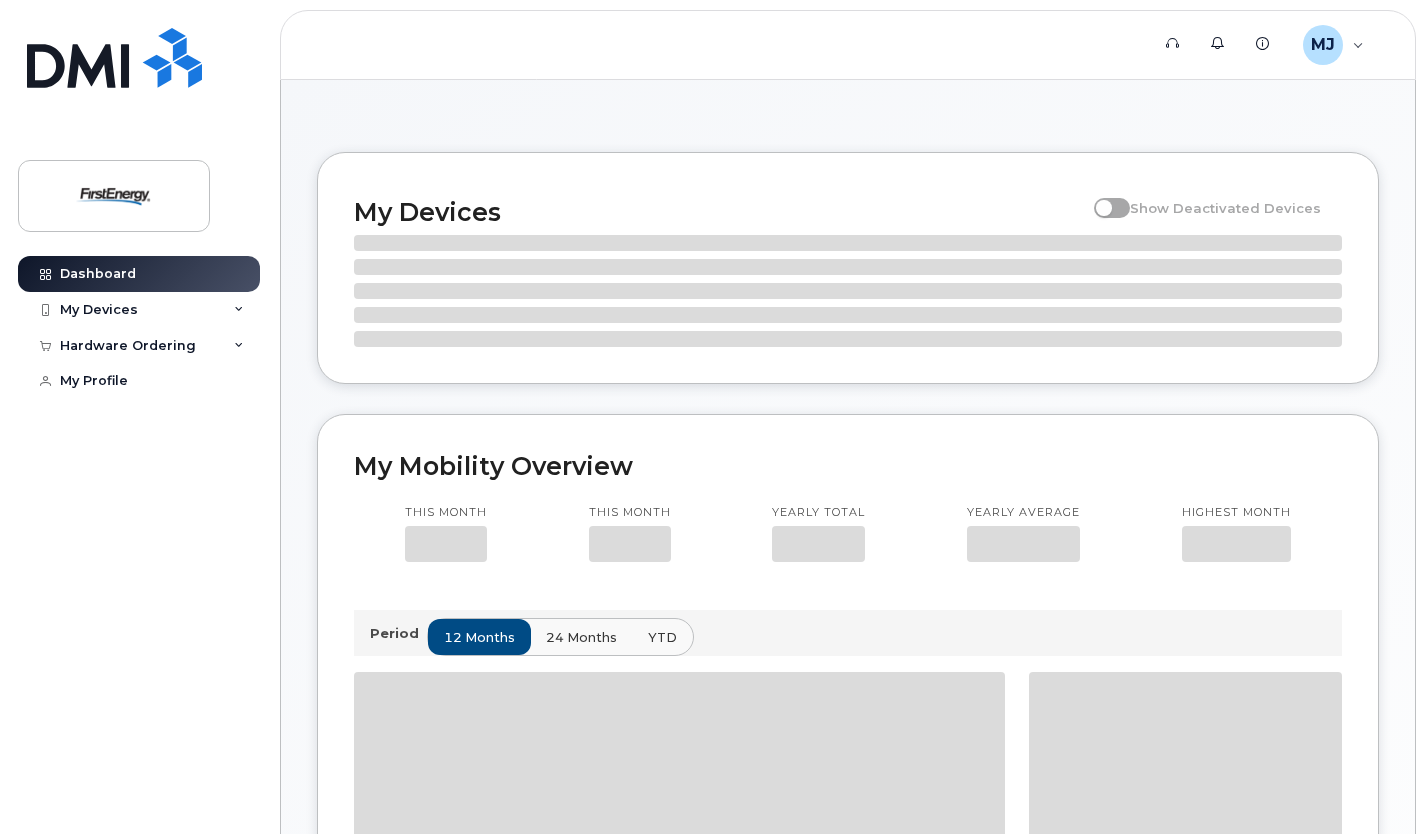 scroll, scrollTop: 0, scrollLeft: 0, axis: both 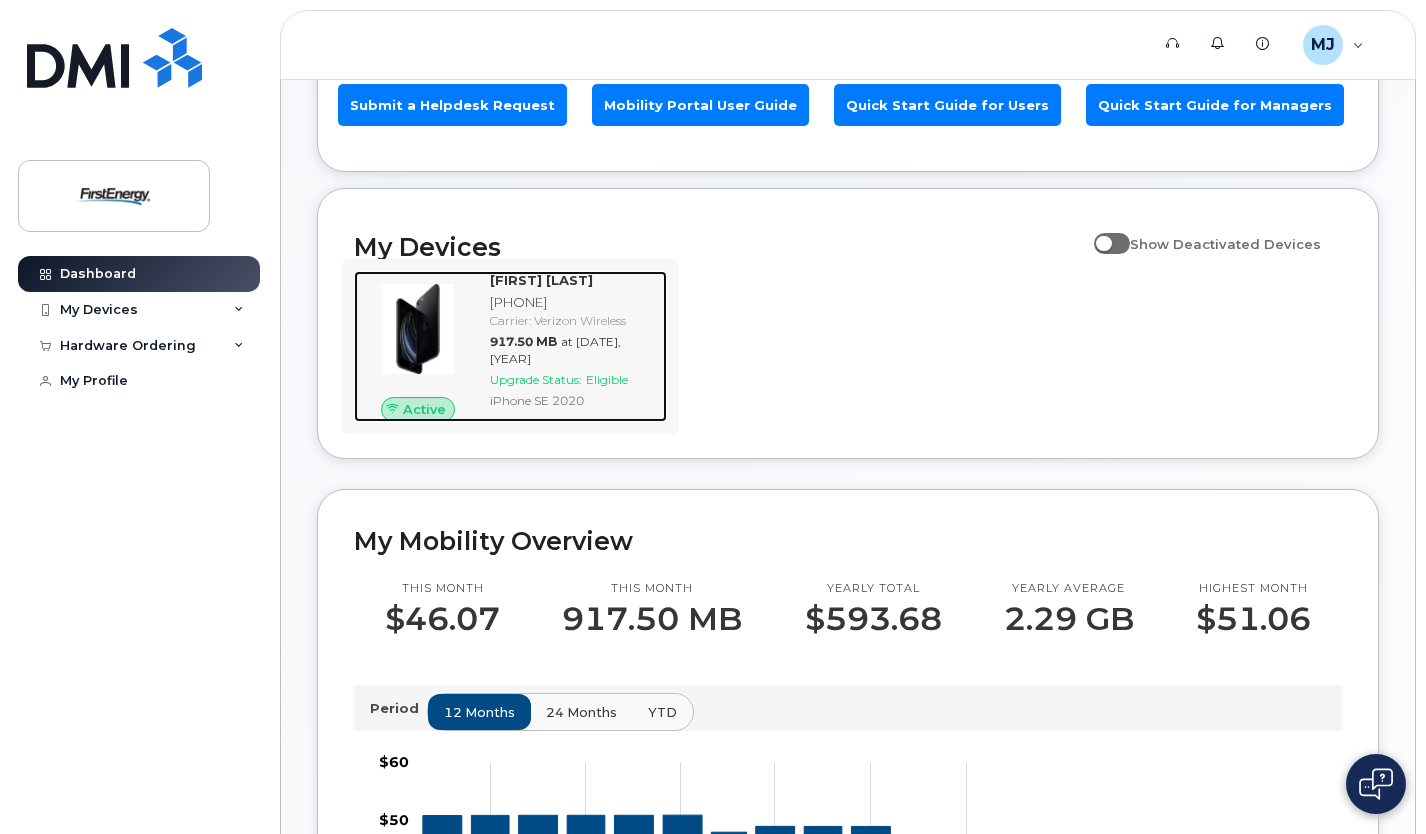 click on "JEFFREY S [LAST]" 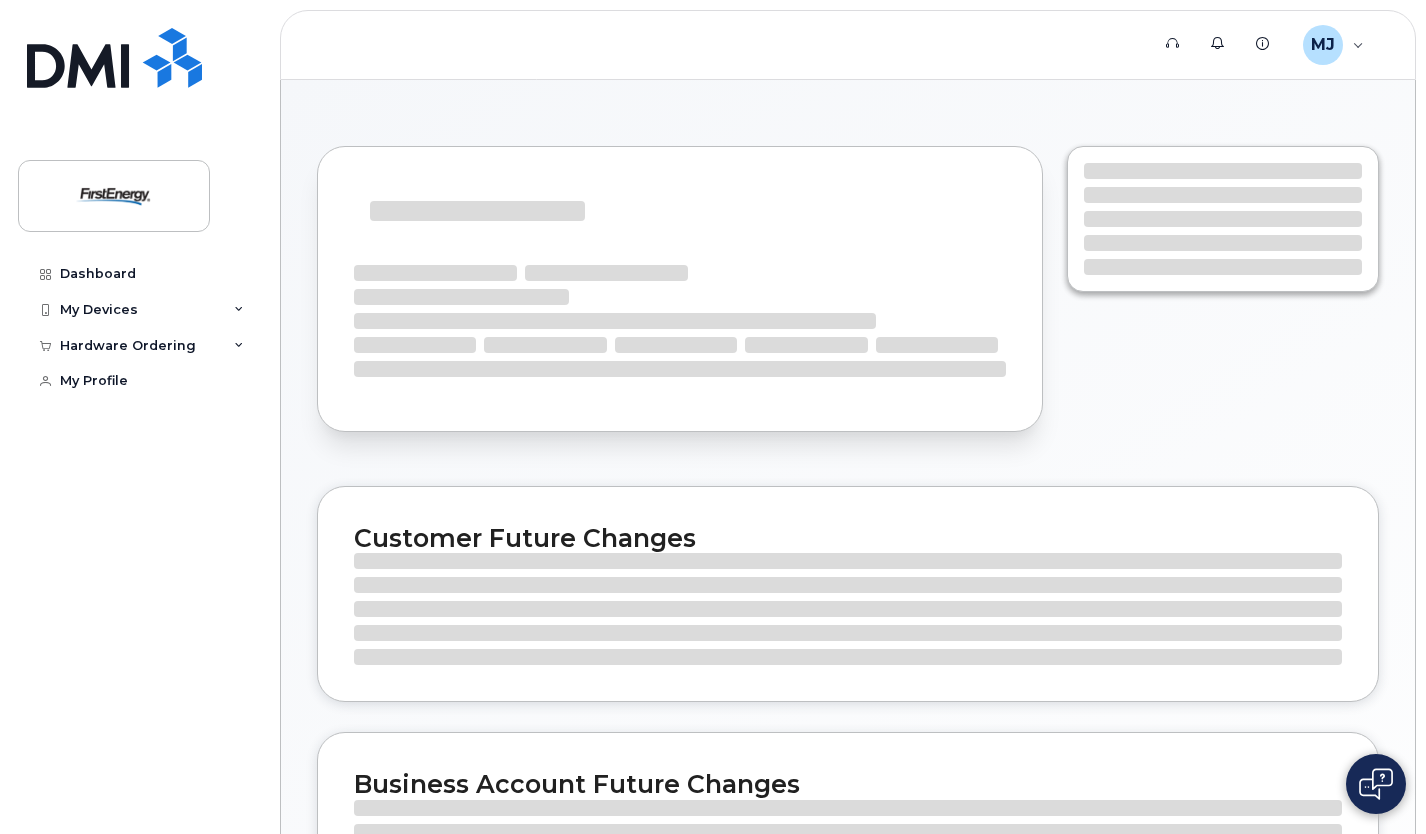scroll, scrollTop: 0, scrollLeft: 0, axis: both 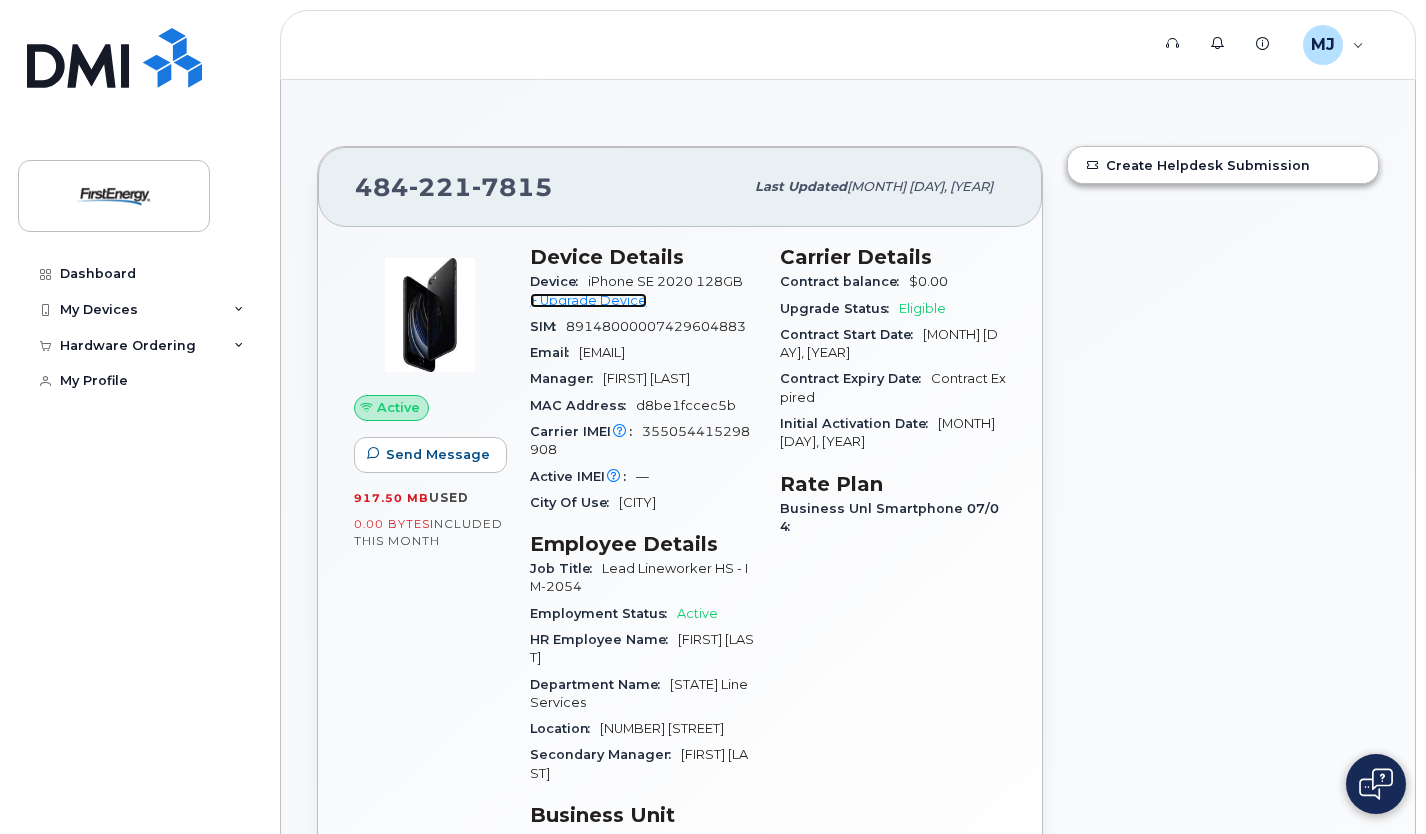 click on "+ Upgrade Device" 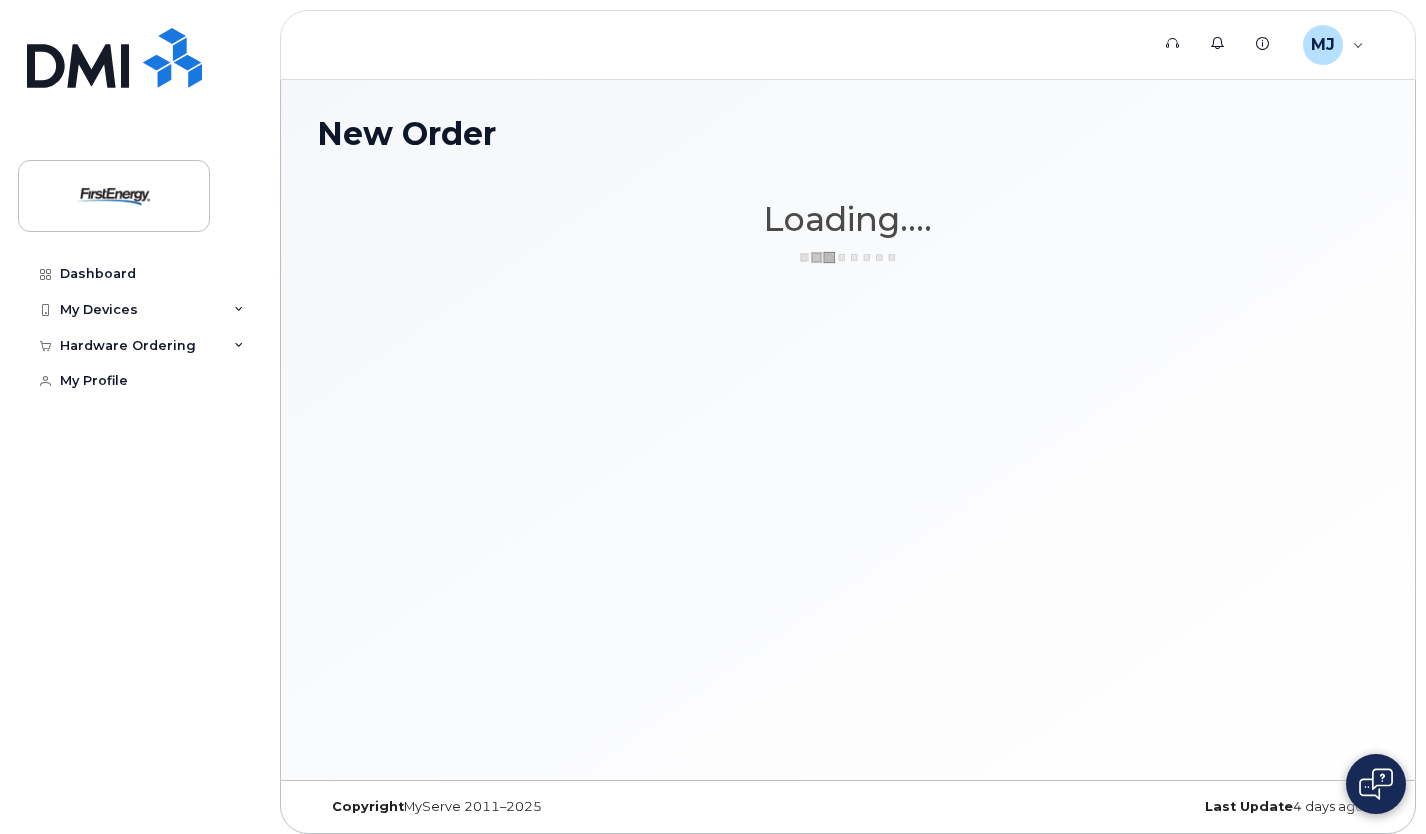 scroll, scrollTop: 0, scrollLeft: 0, axis: both 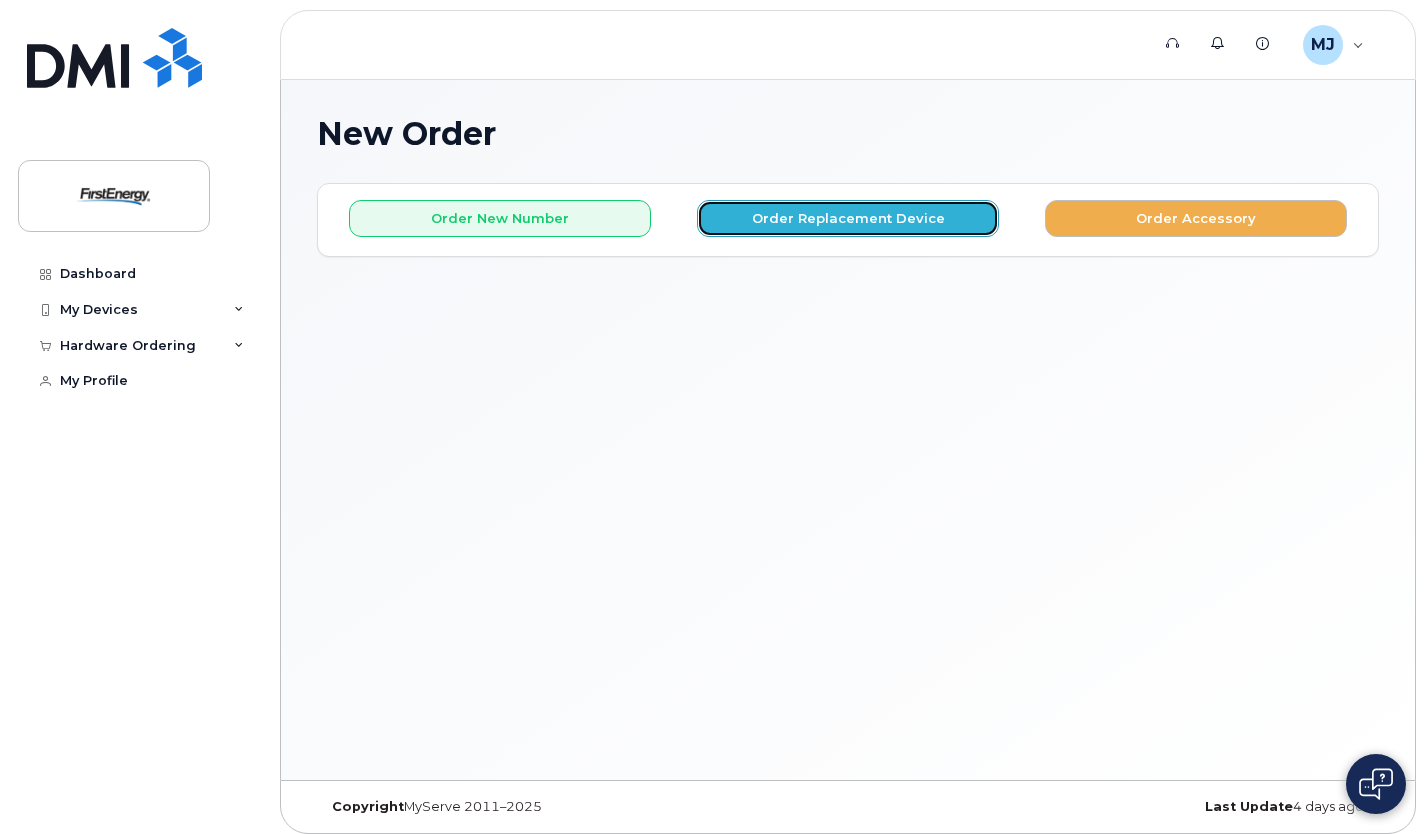 click on "Order Replacement Device" 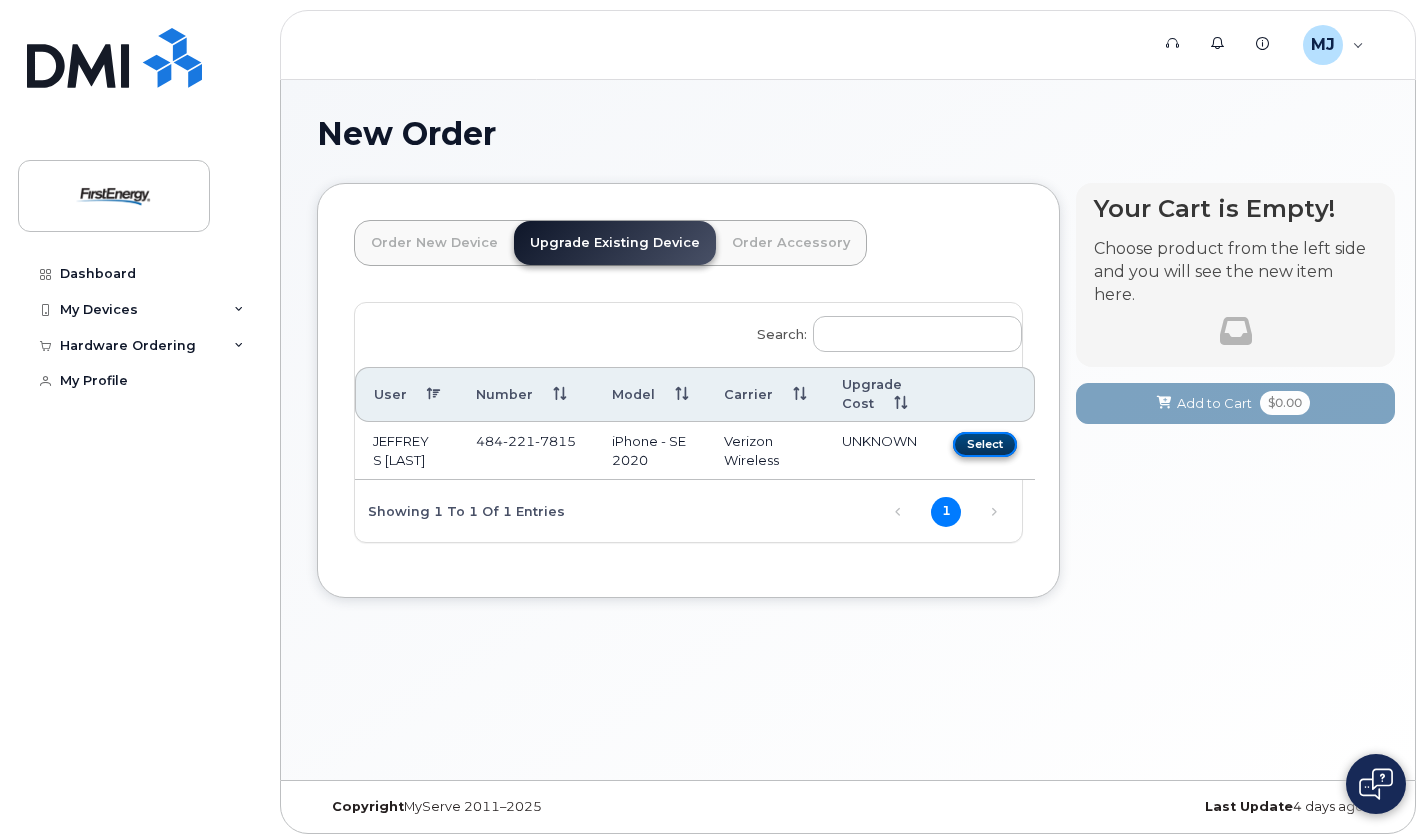 click on "Select" 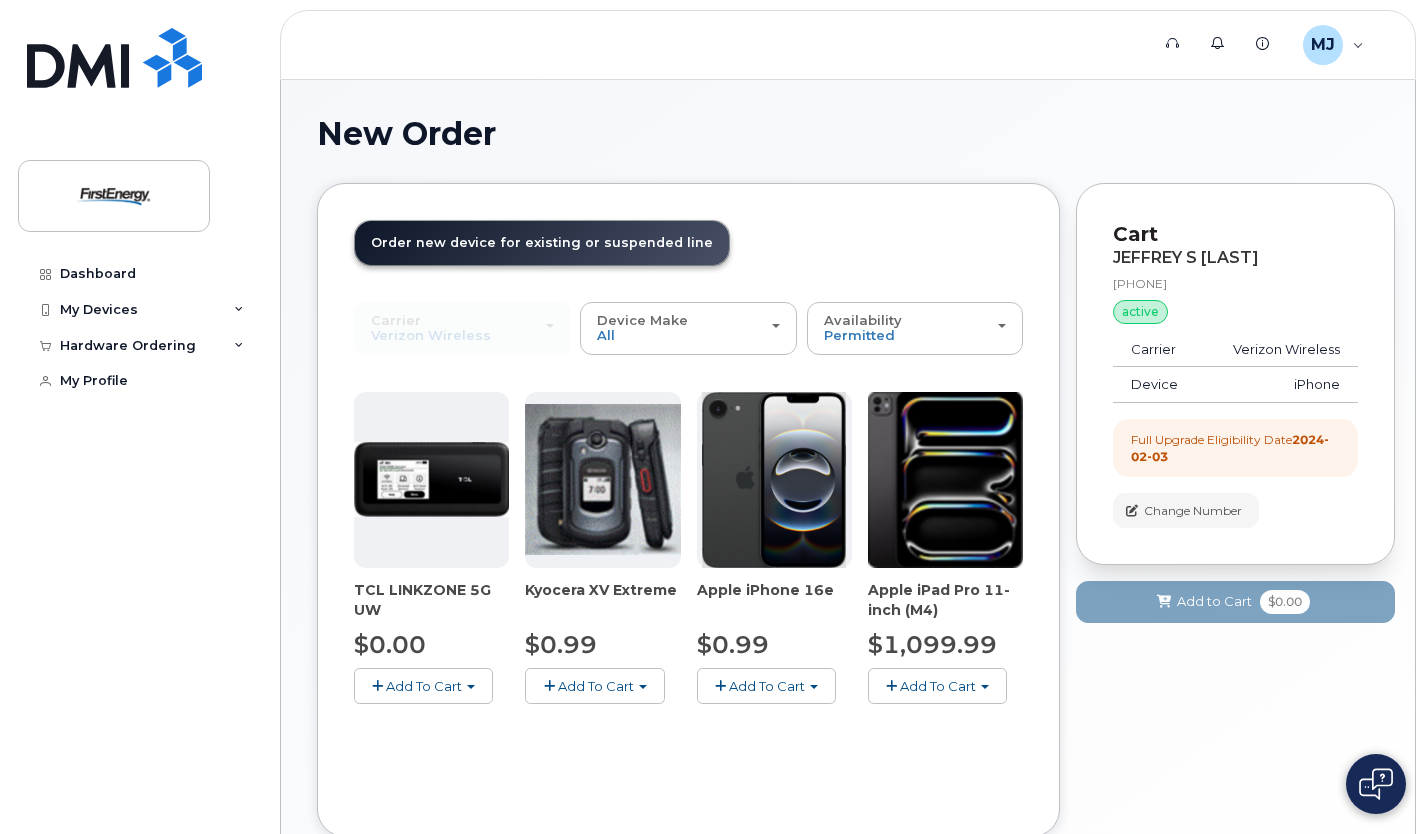 click on "Add To Cart" 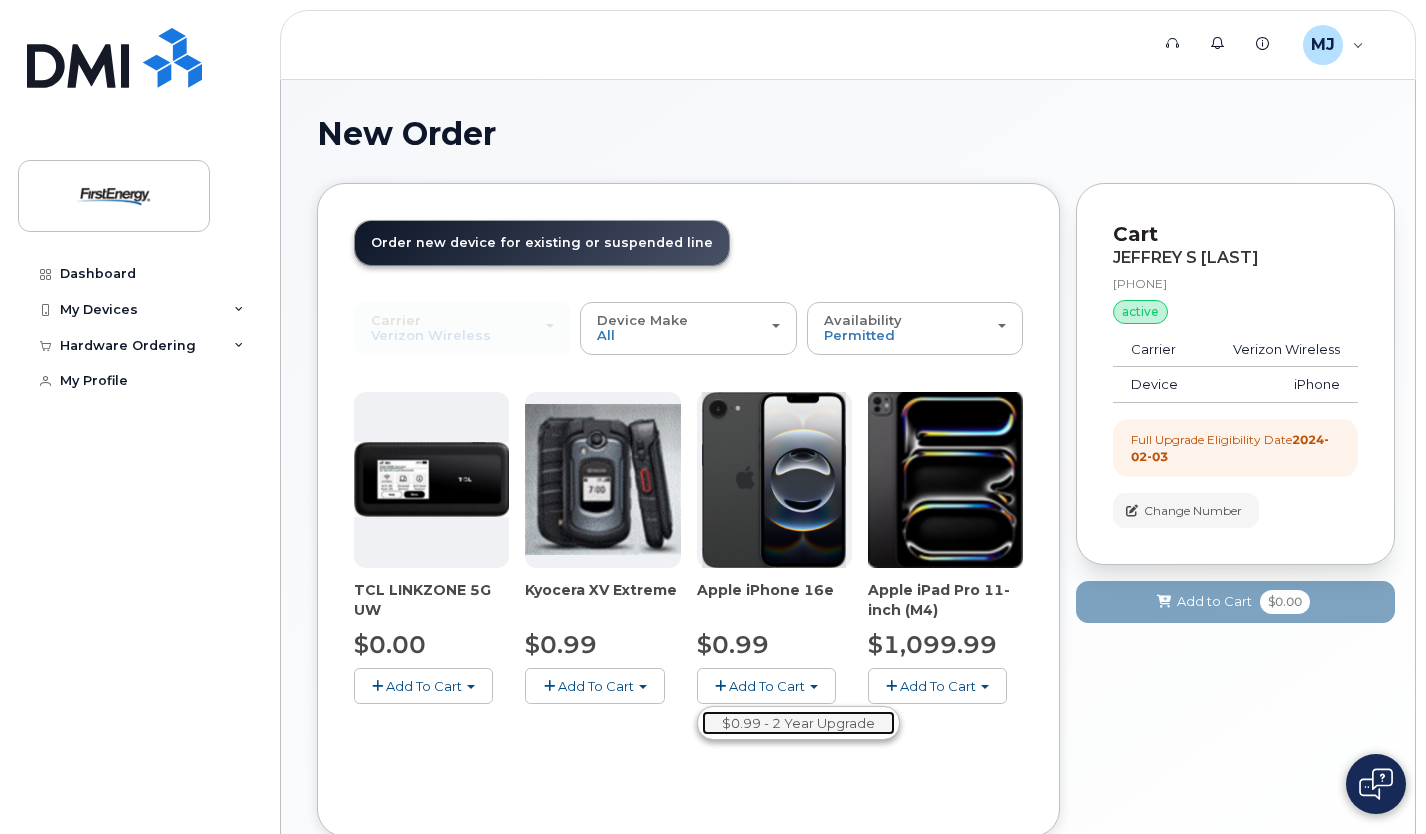 click on "$0.99 - 2 Year Upgrade" 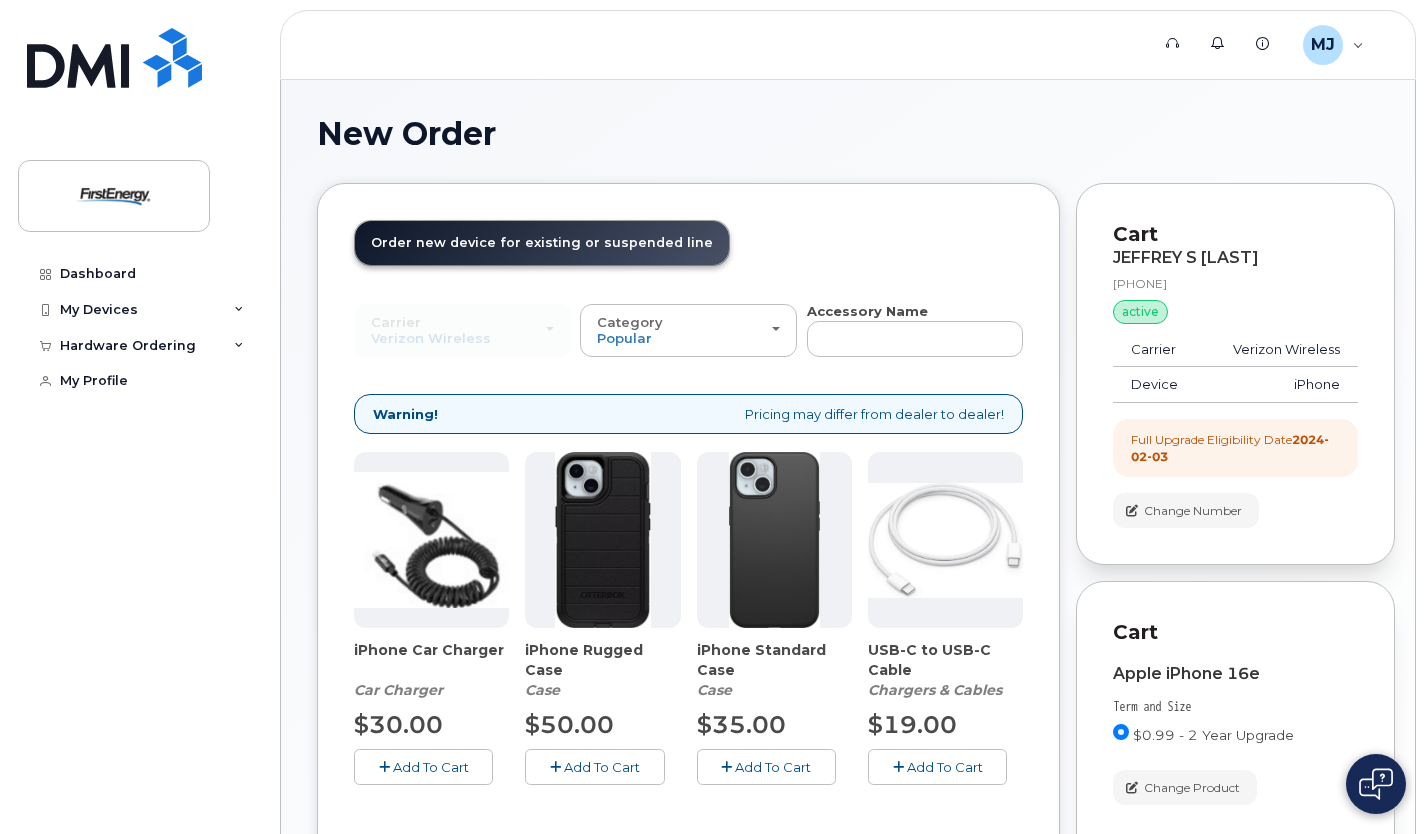 click on "Add To Cart" 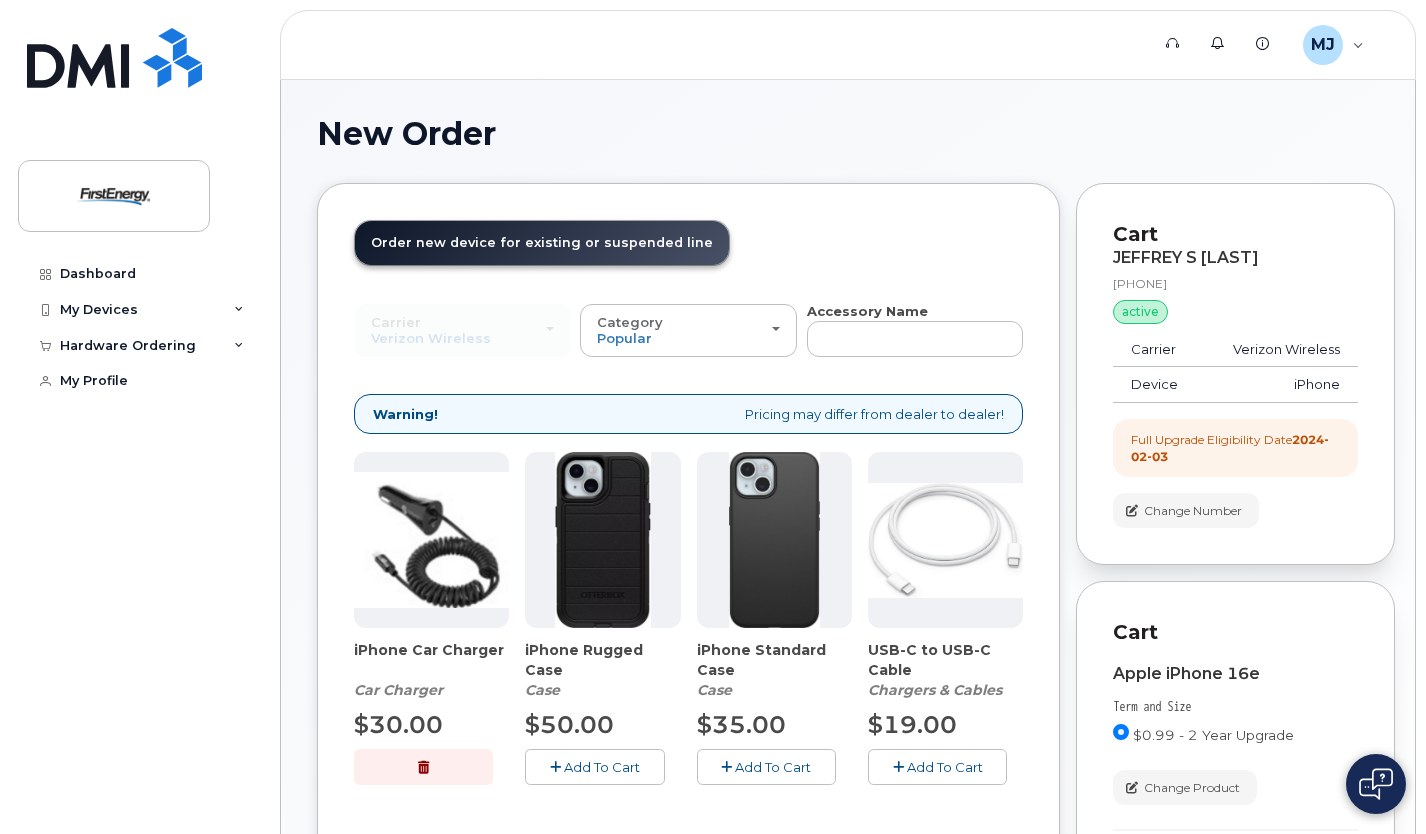 click on "Add To Cart" 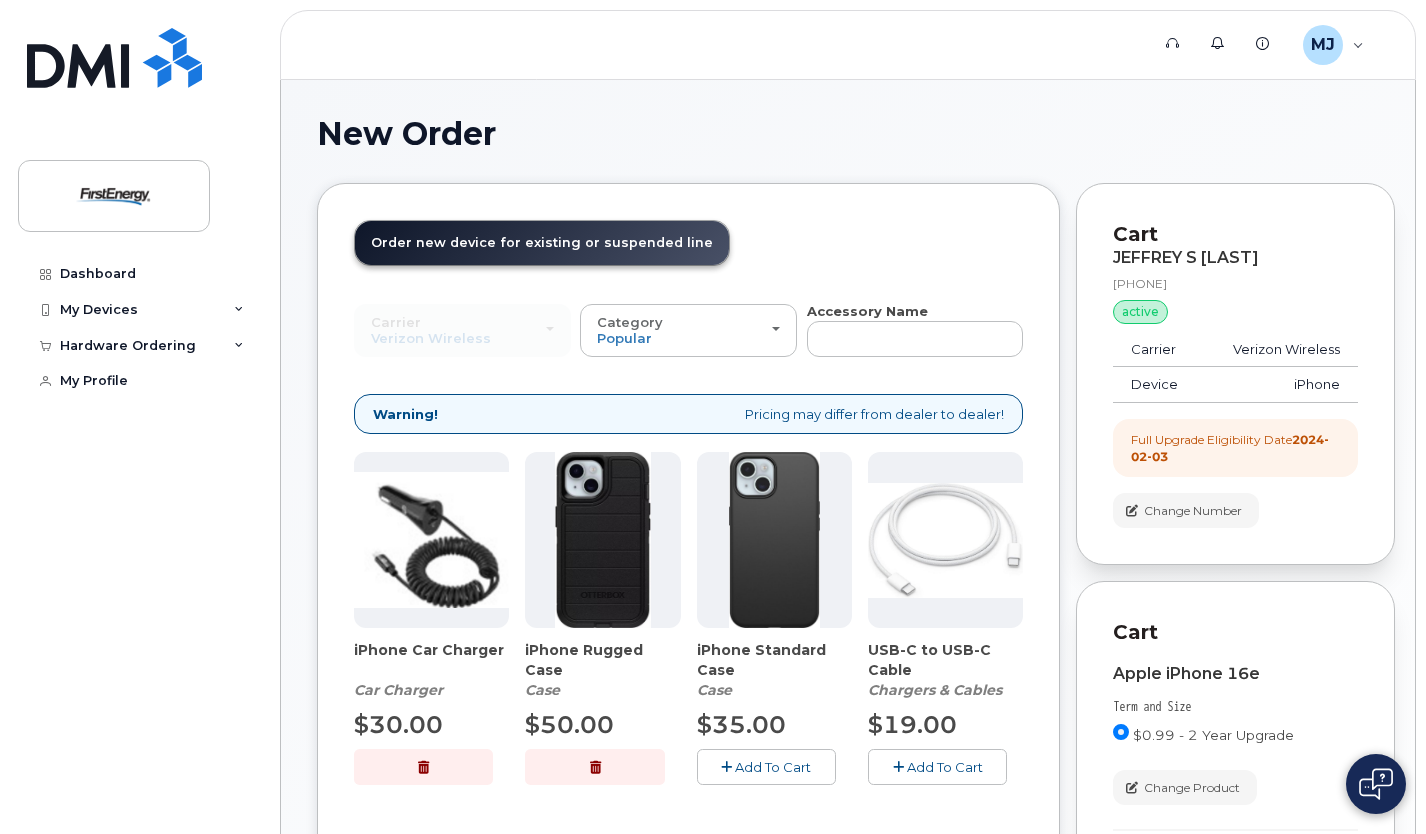 click on "Add To Cart" 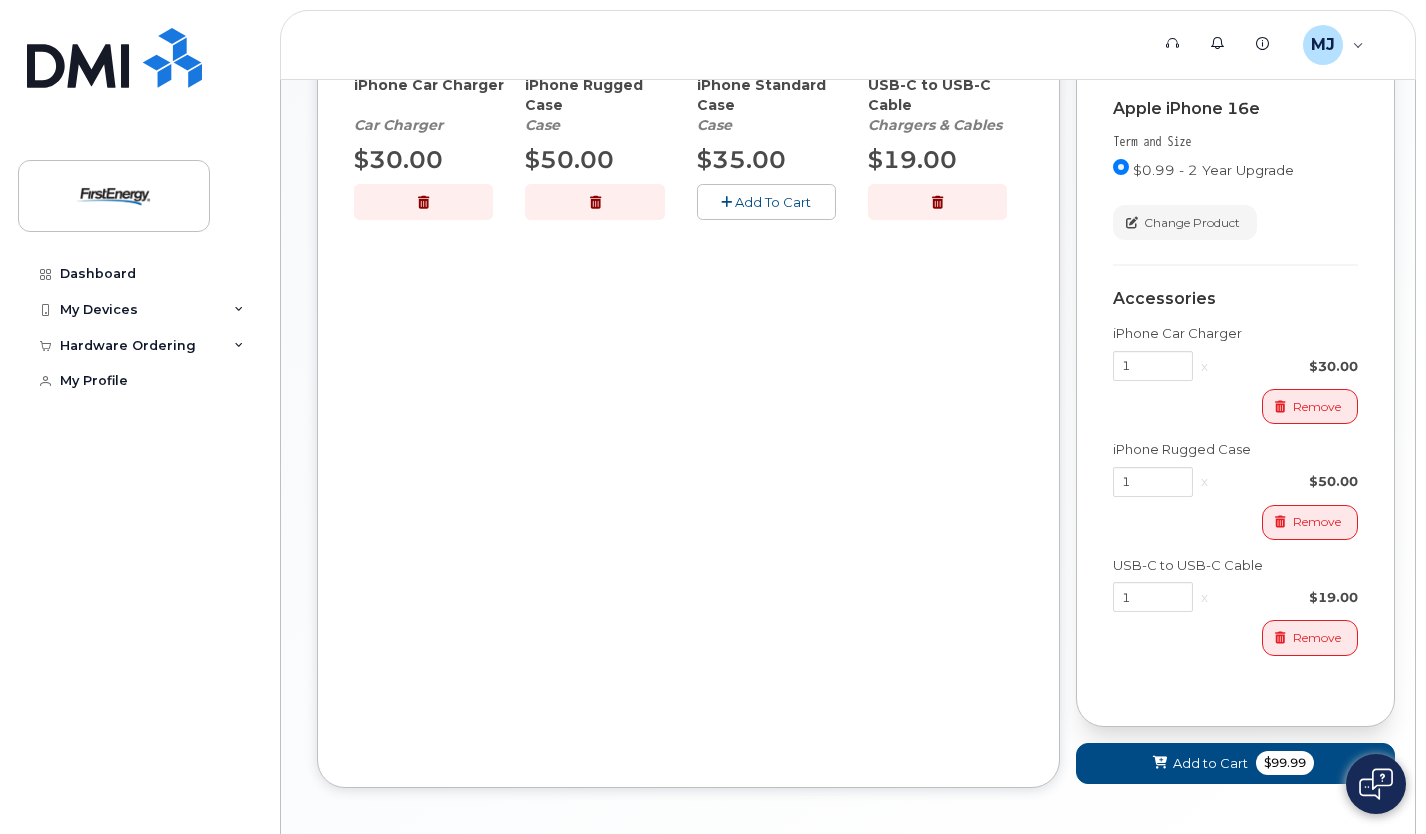 scroll, scrollTop: 618, scrollLeft: 0, axis: vertical 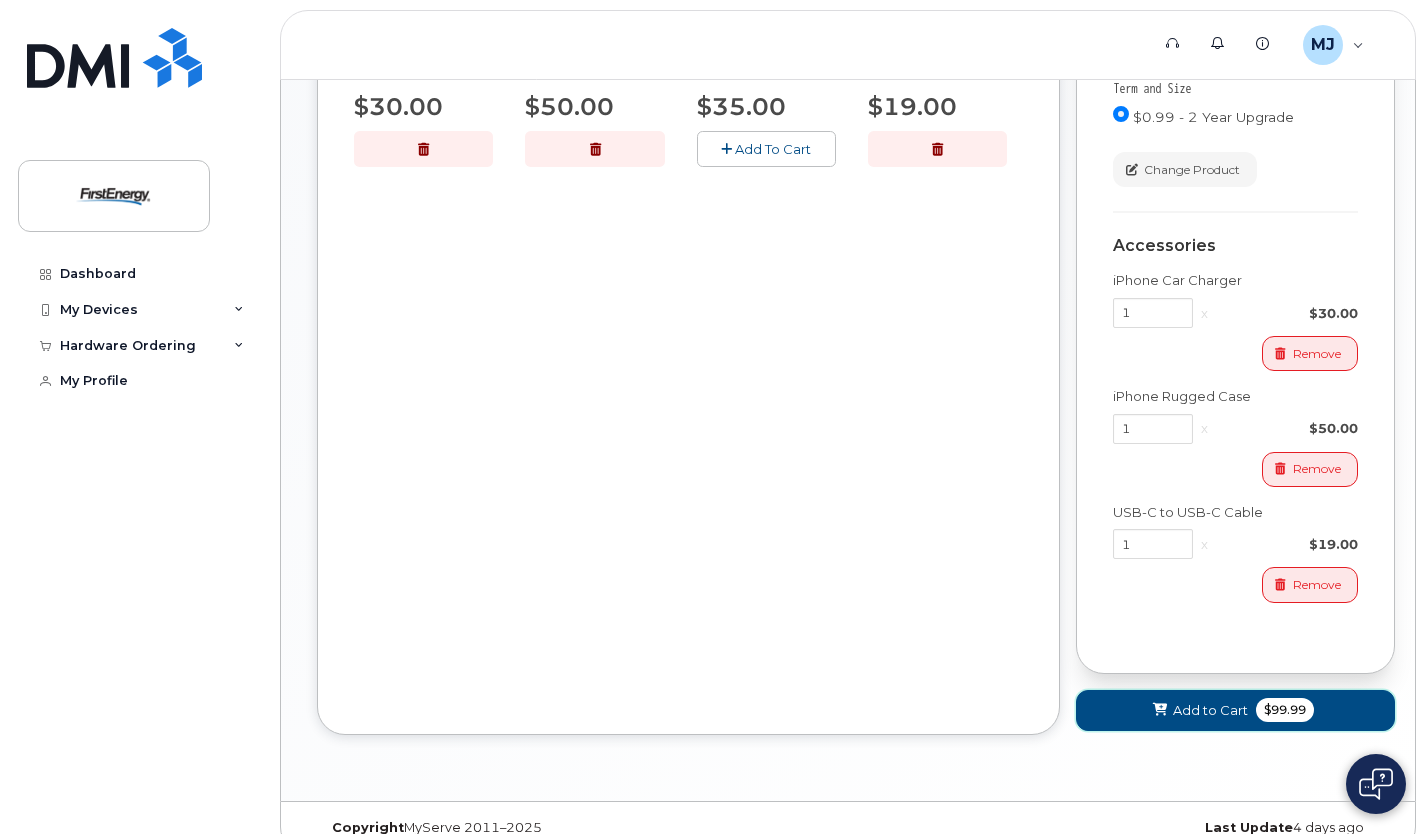 click on "Add to Cart" 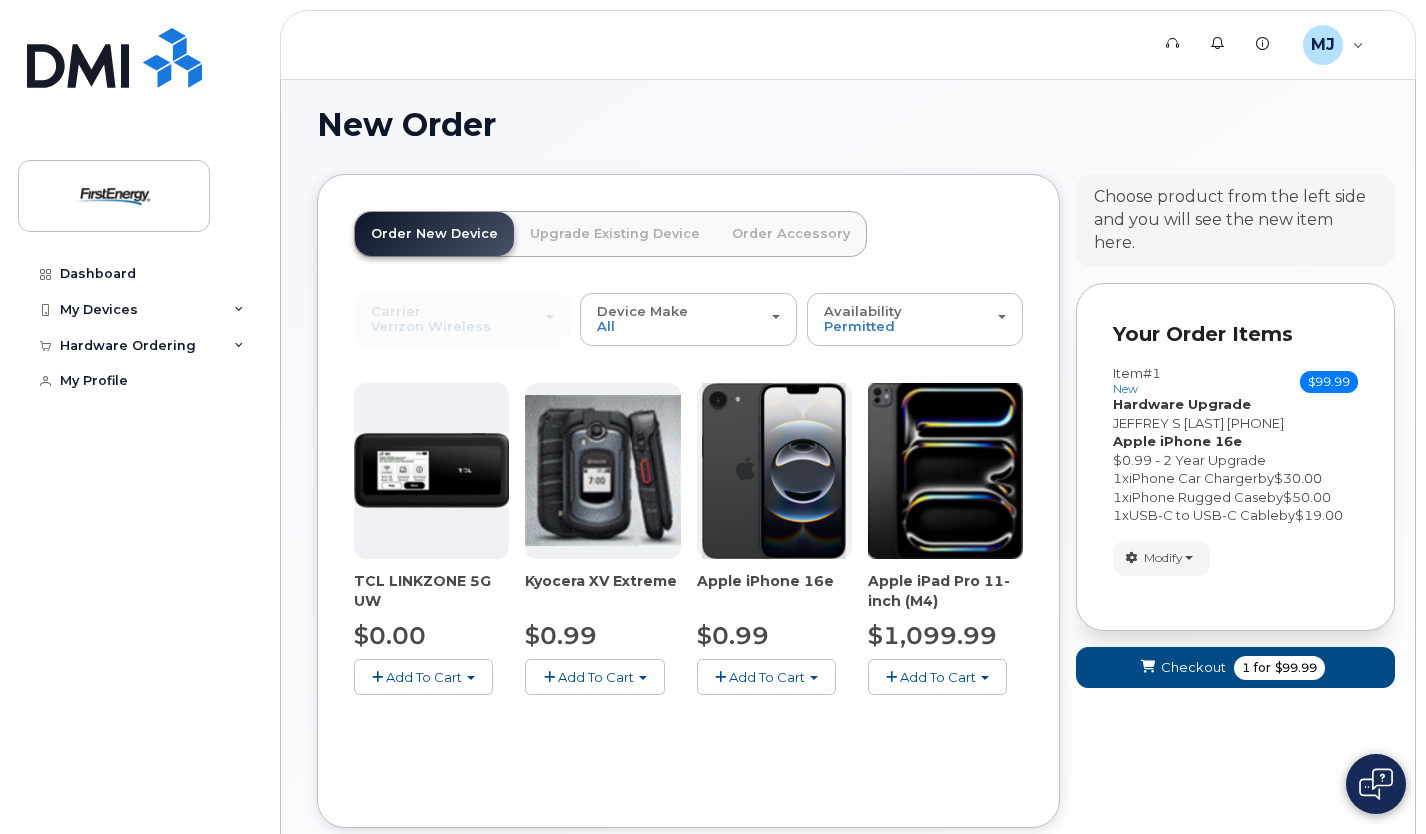 scroll, scrollTop: 129, scrollLeft: 0, axis: vertical 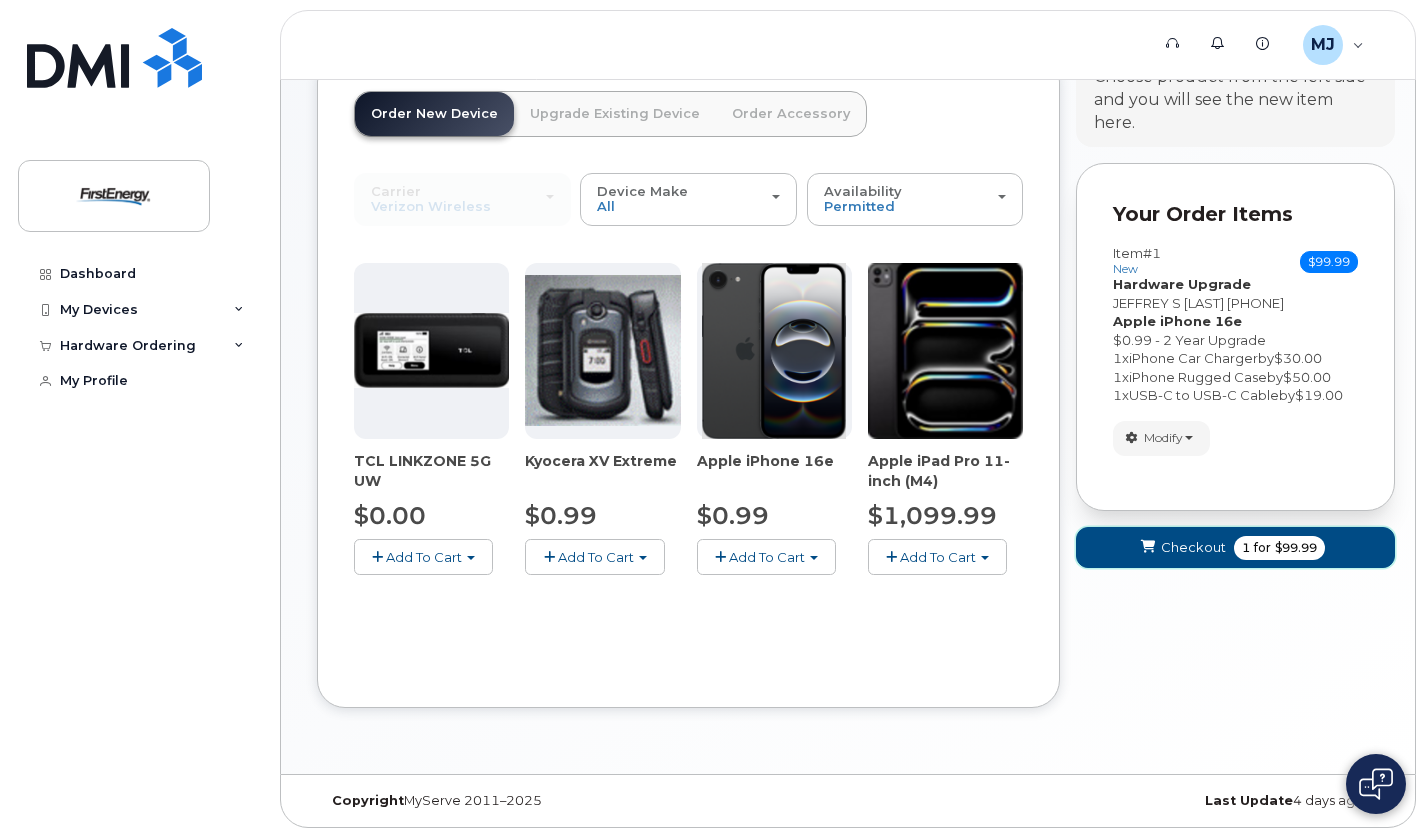 click on "Checkout
1
for
$99.99" 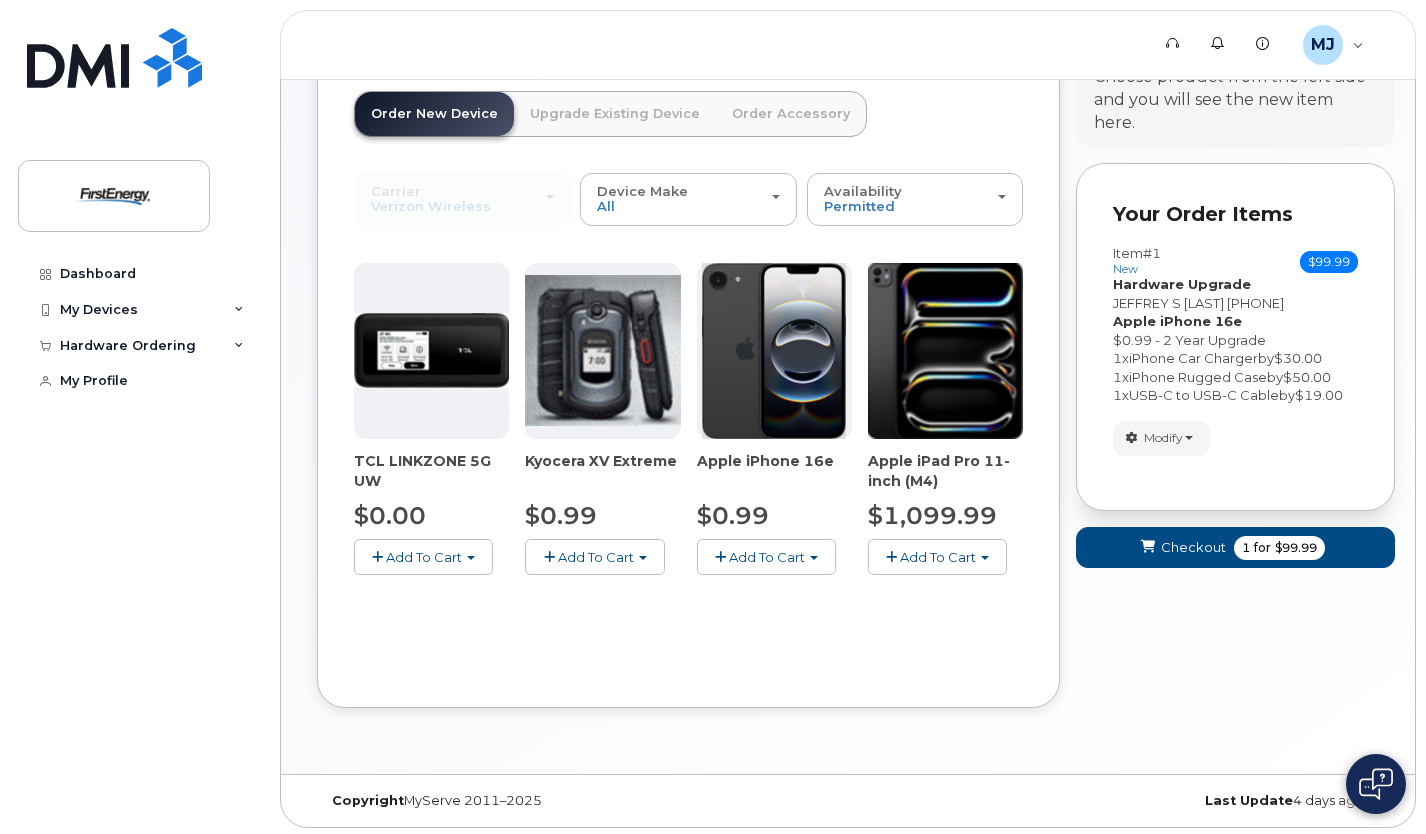 scroll, scrollTop: 9, scrollLeft: 0, axis: vertical 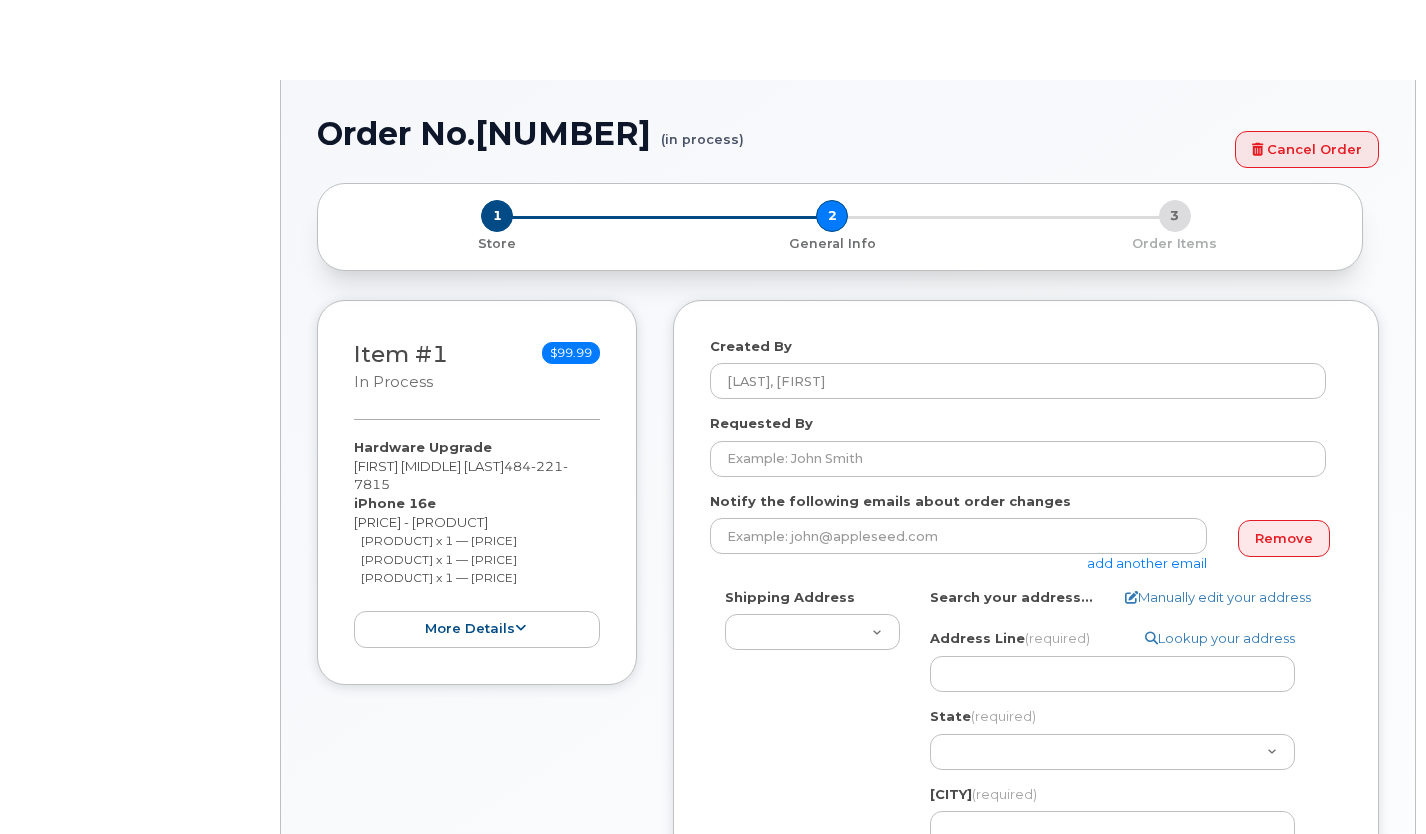 select 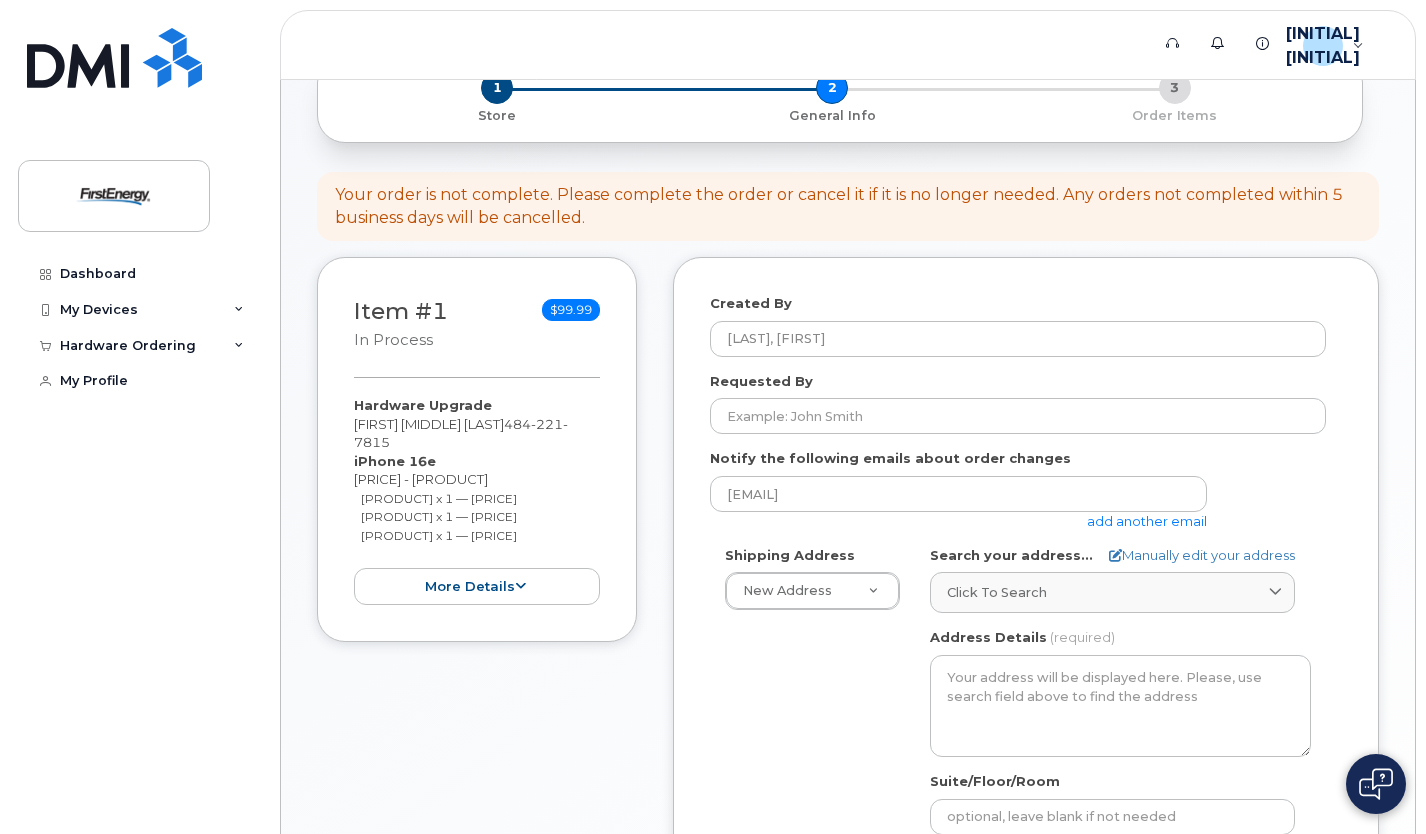 scroll, scrollTop: 282, scrollLeft: 0, axis: vertical 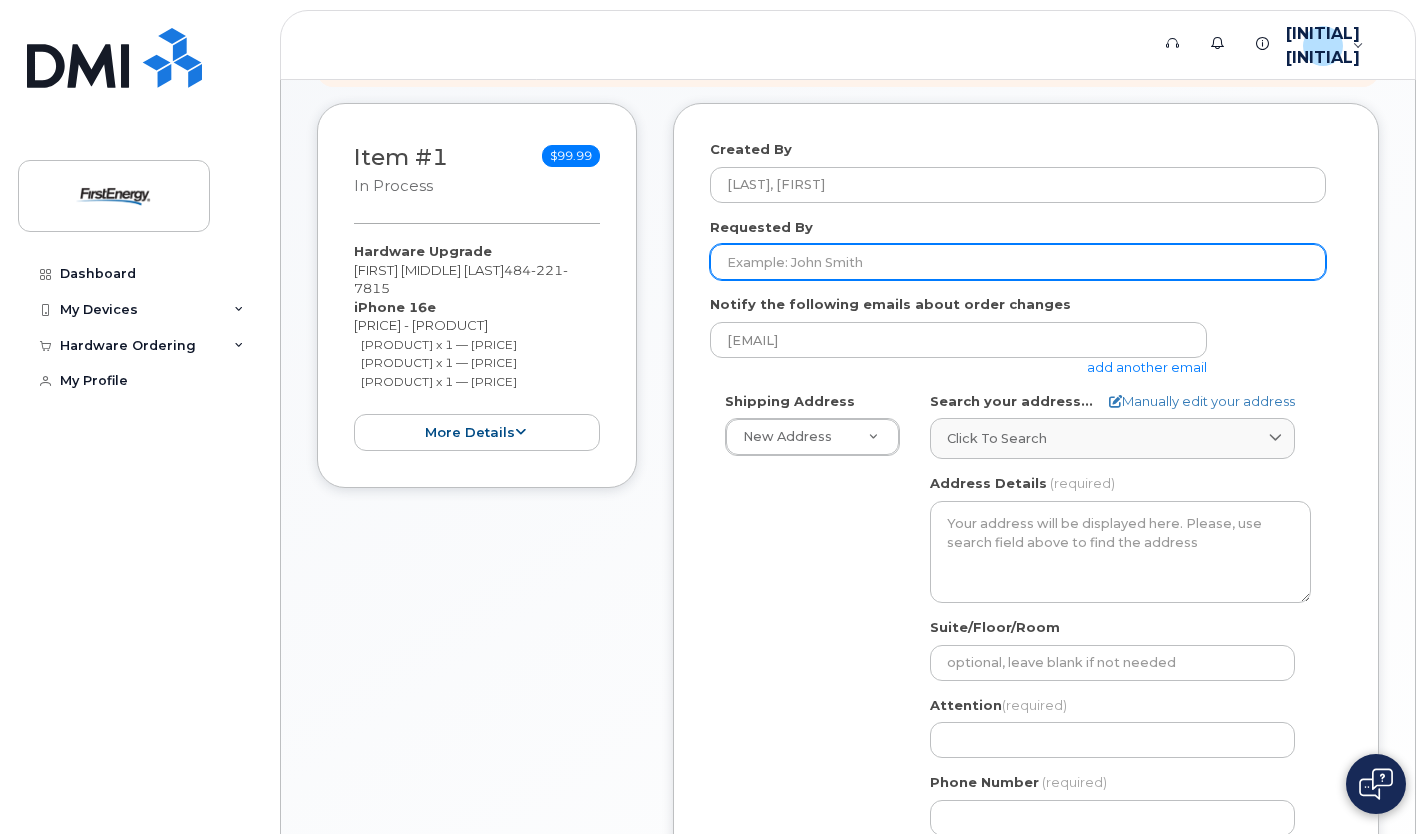 click on "Requested By" 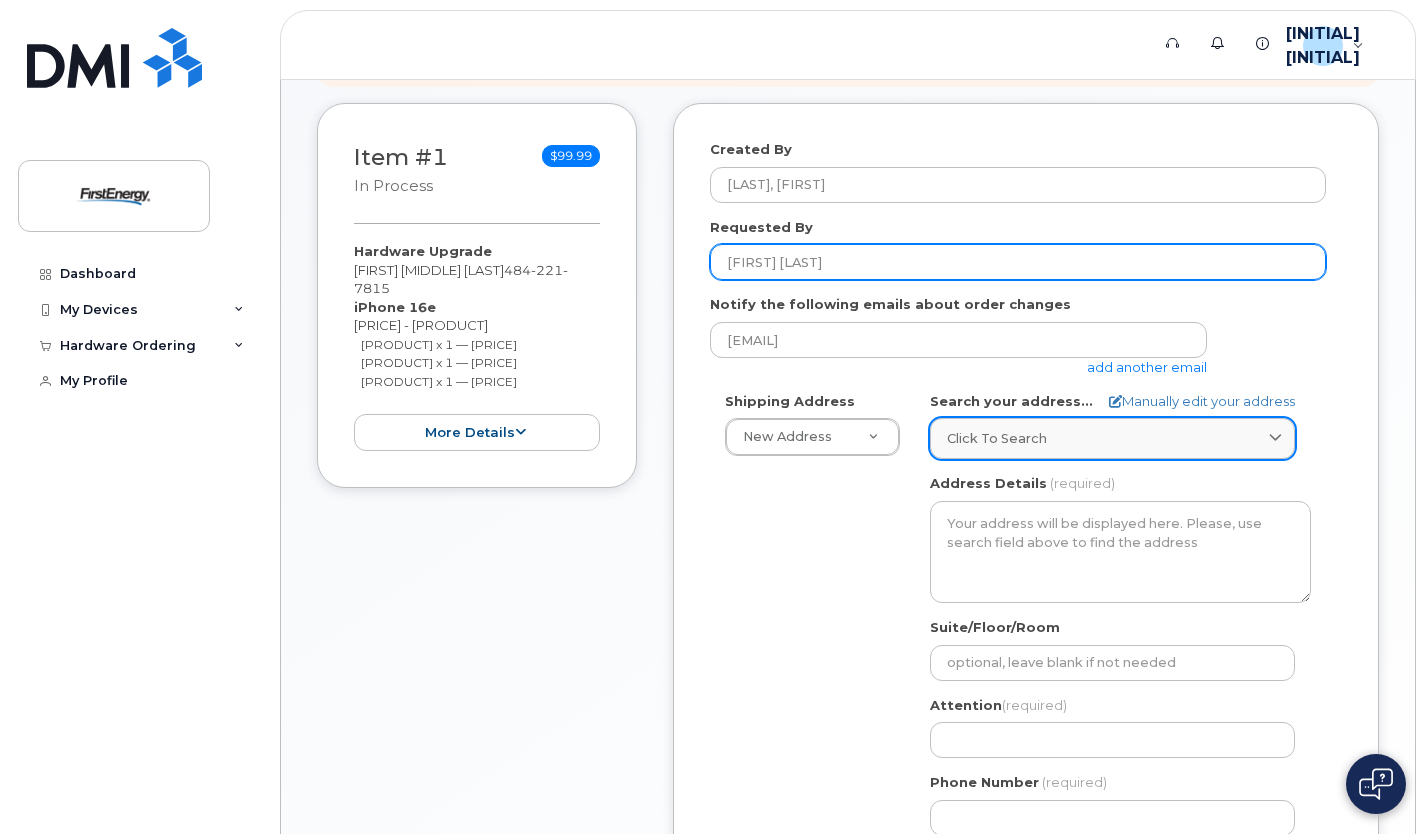 type on "[FIRST] [LAST]" 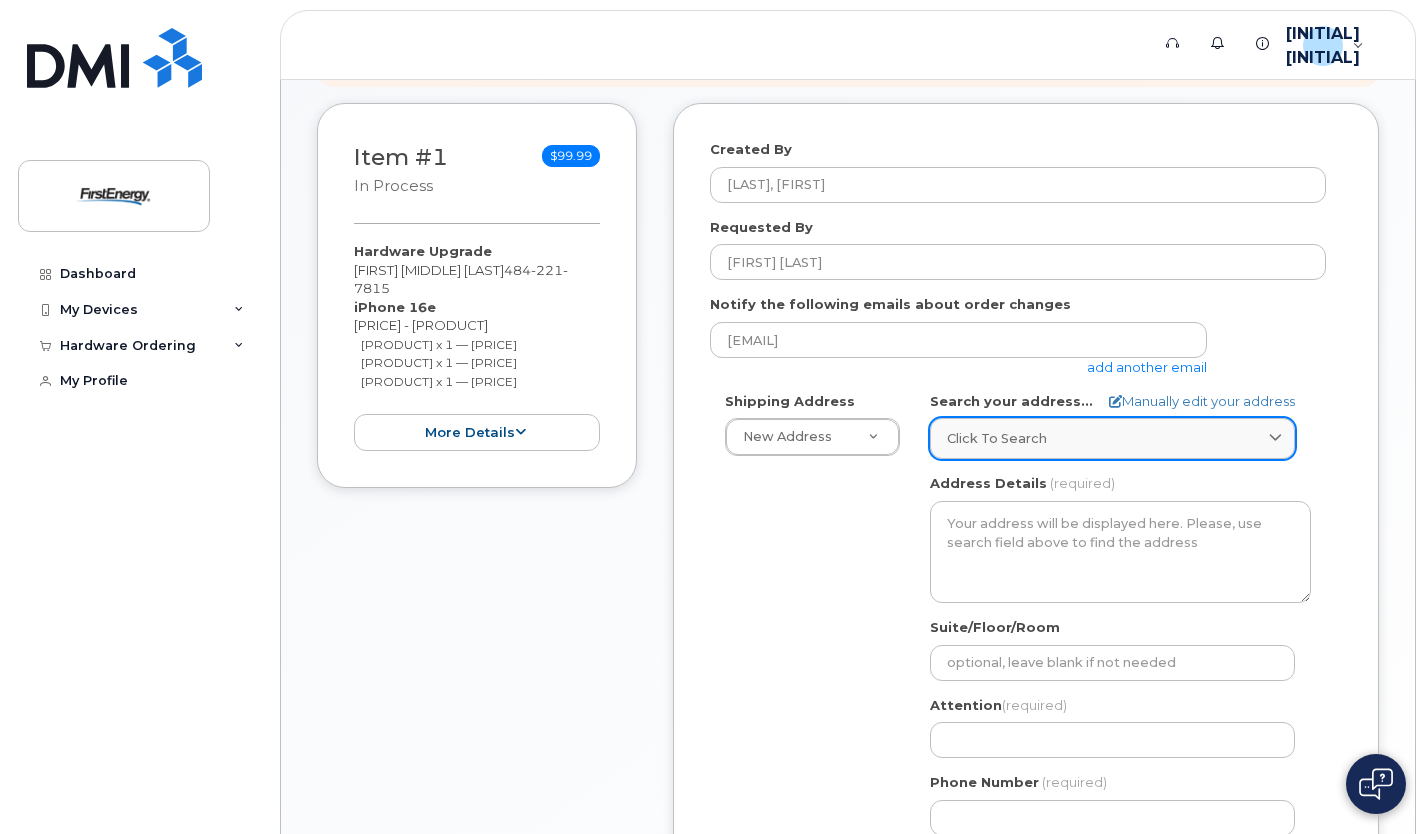 click on "Click to search" 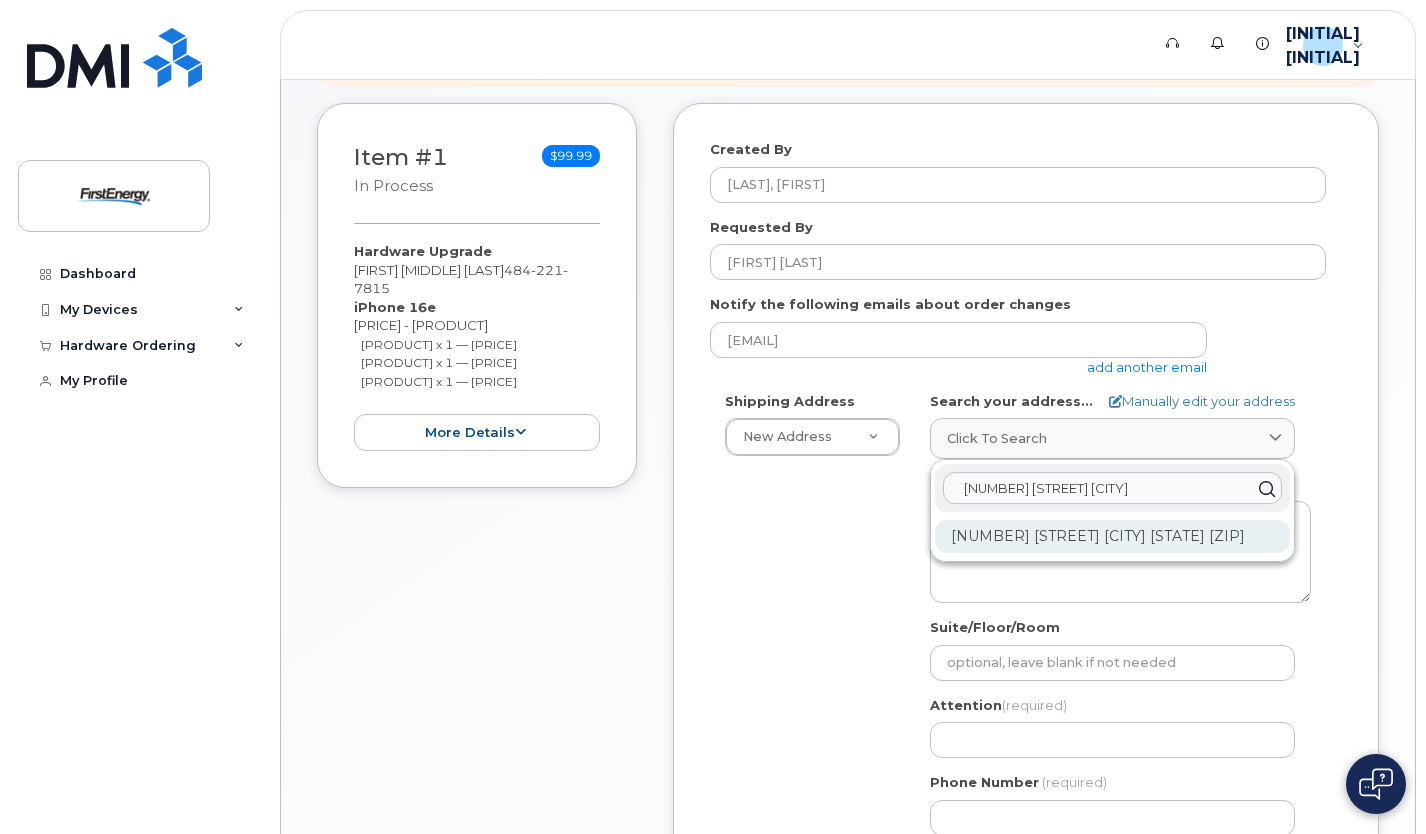 type on "1017 miller rd naz" 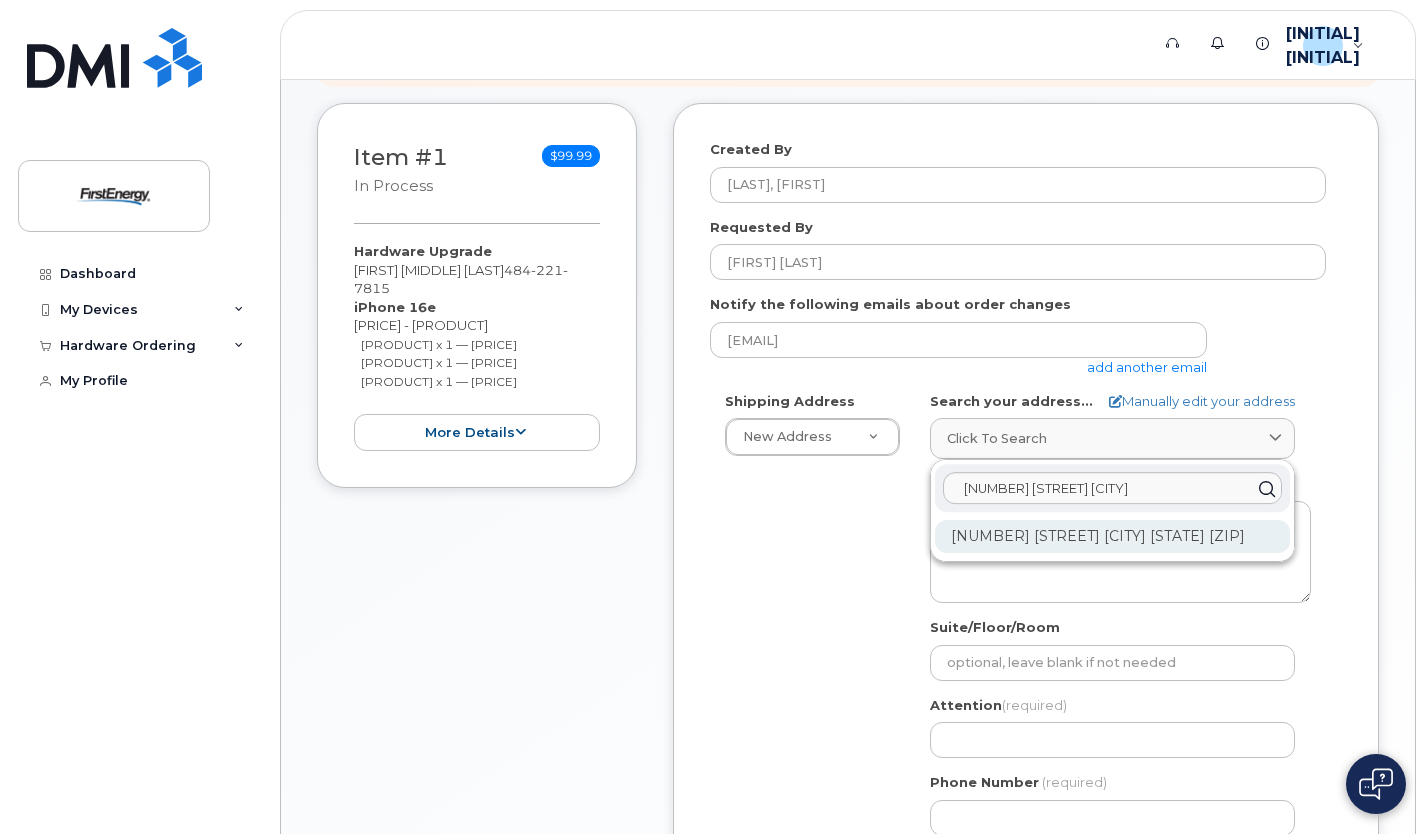 click on "1017 Miller Rd Nazareth PA 18064-9372" 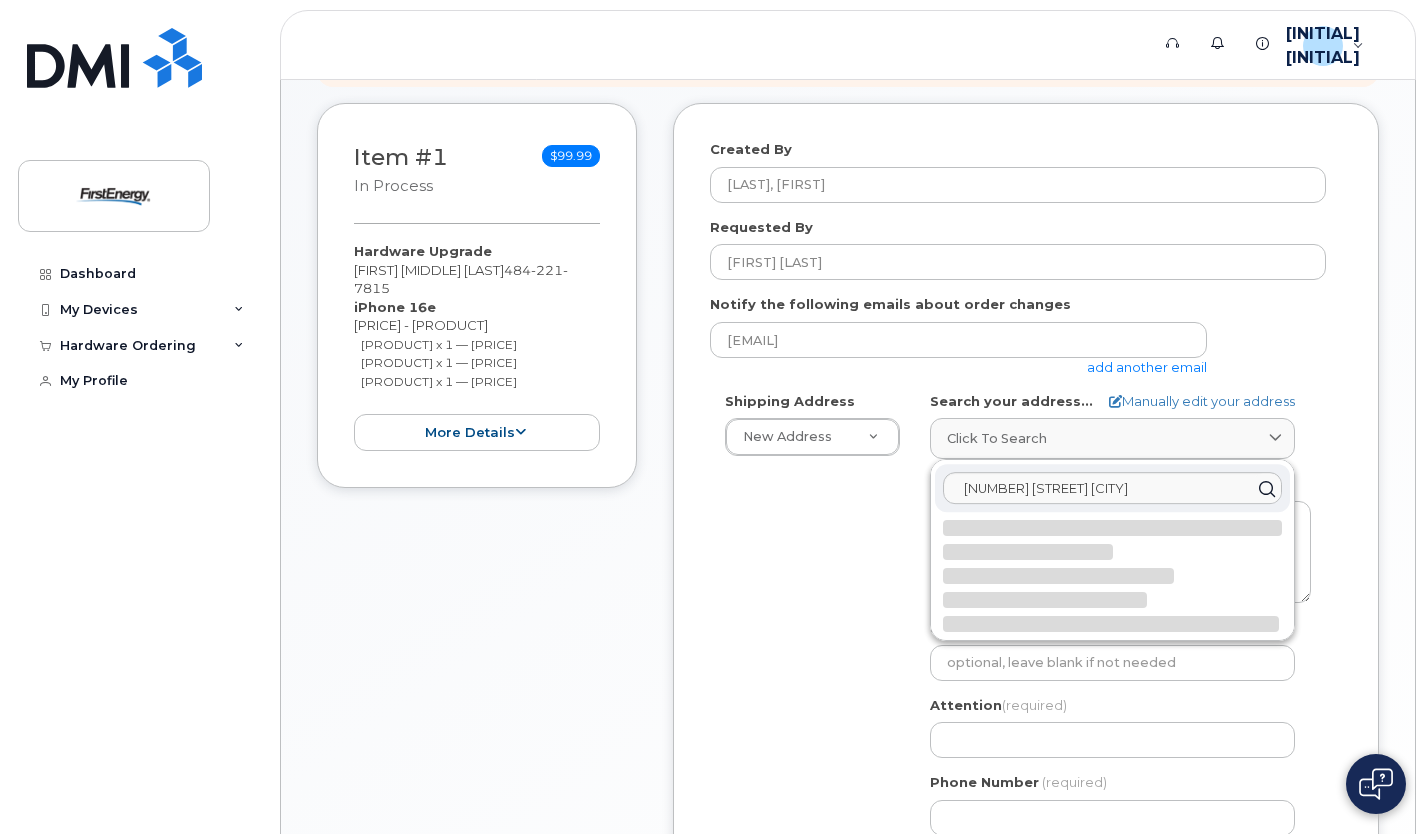 select 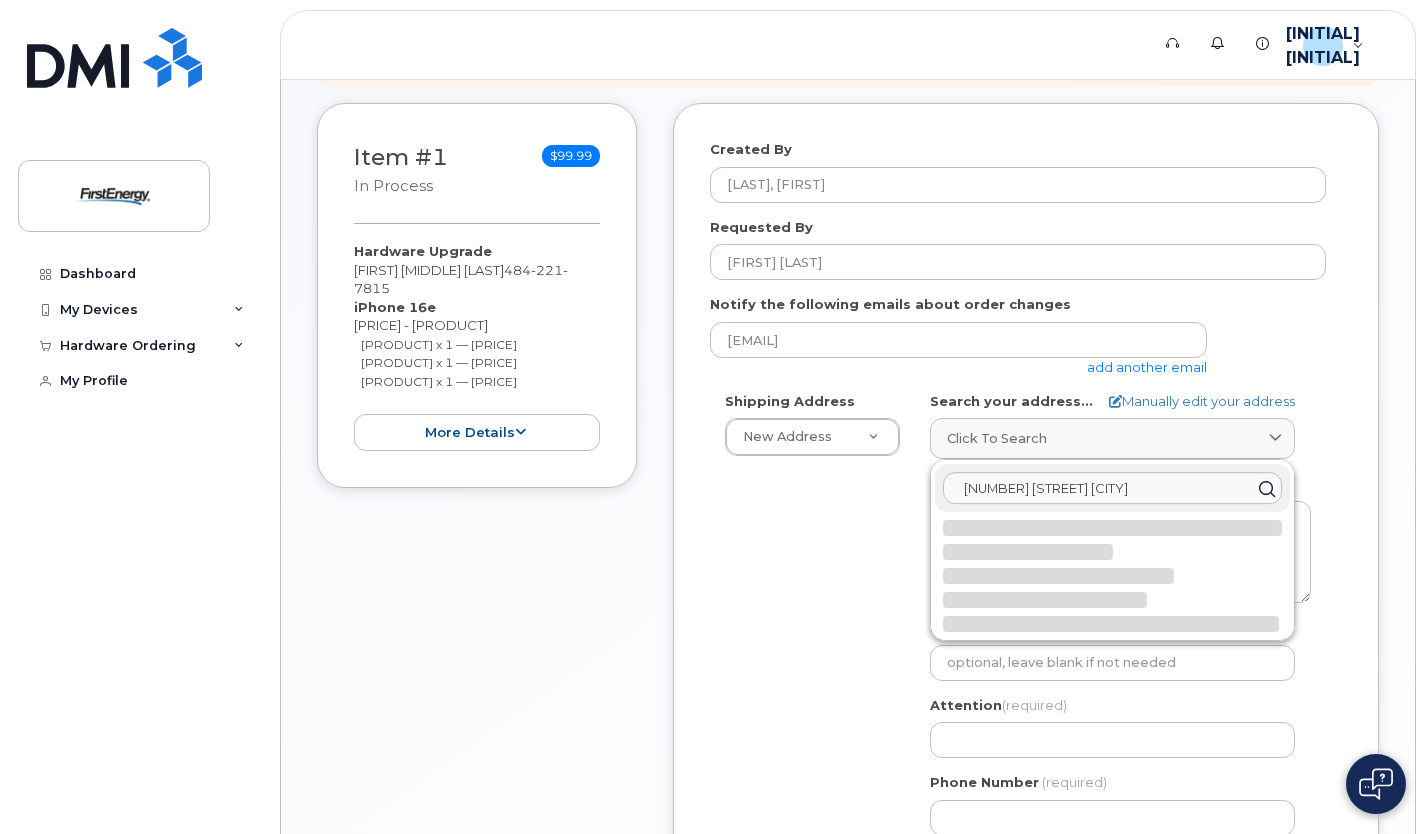 type on "1017 Miller Rd
NAZARETH PA 18064-9372
UNITED STATES" 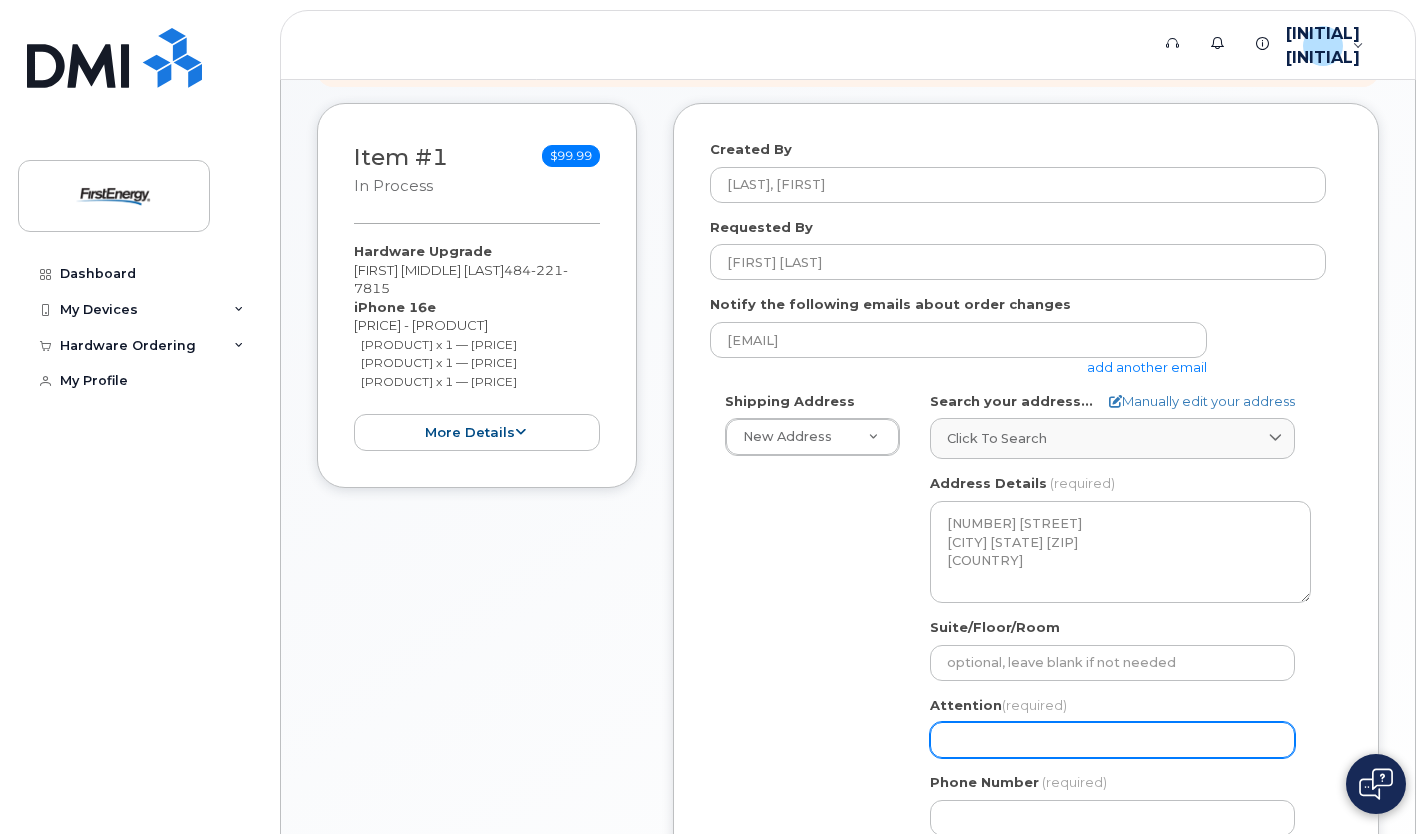 click on "Attention
(required)" 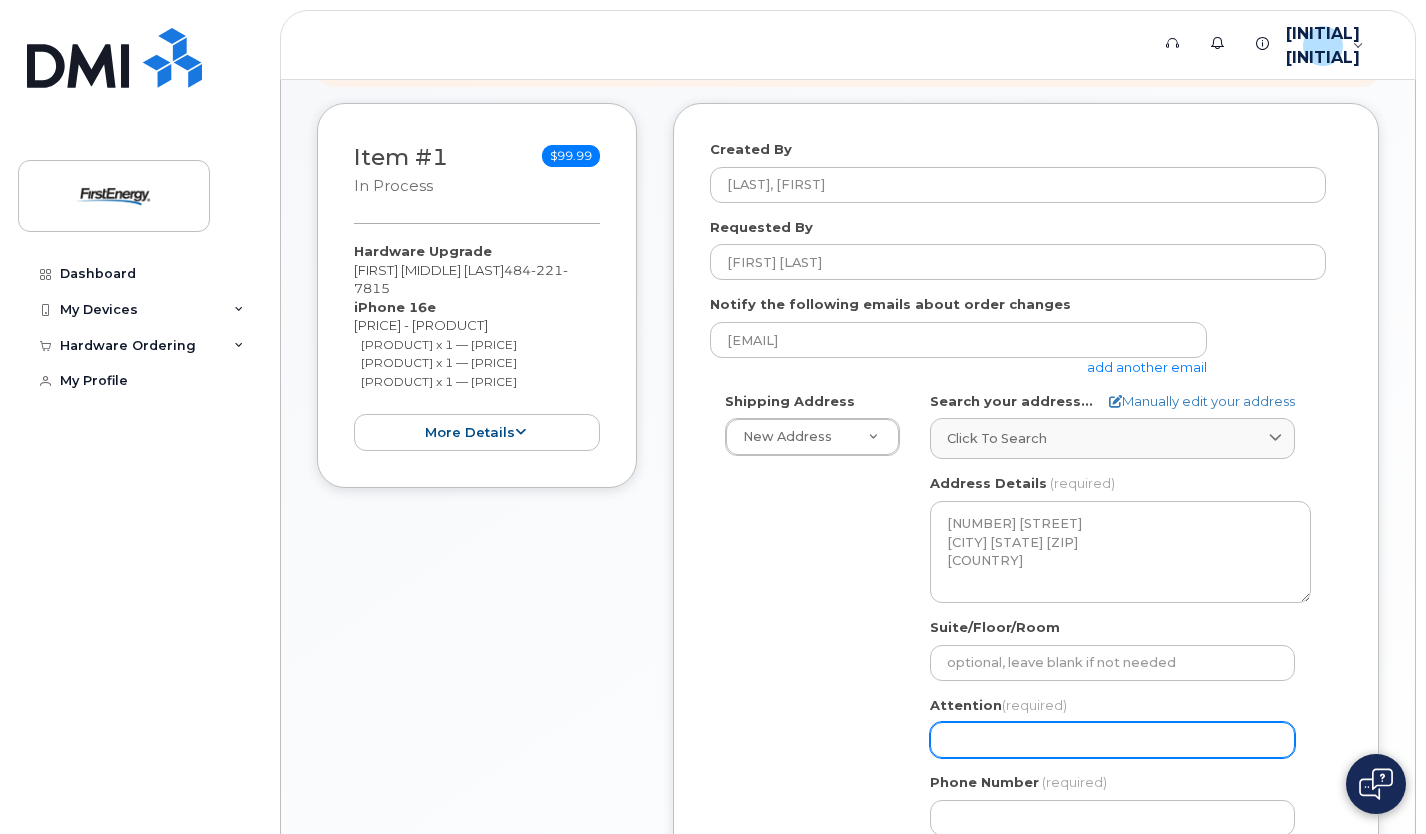 select 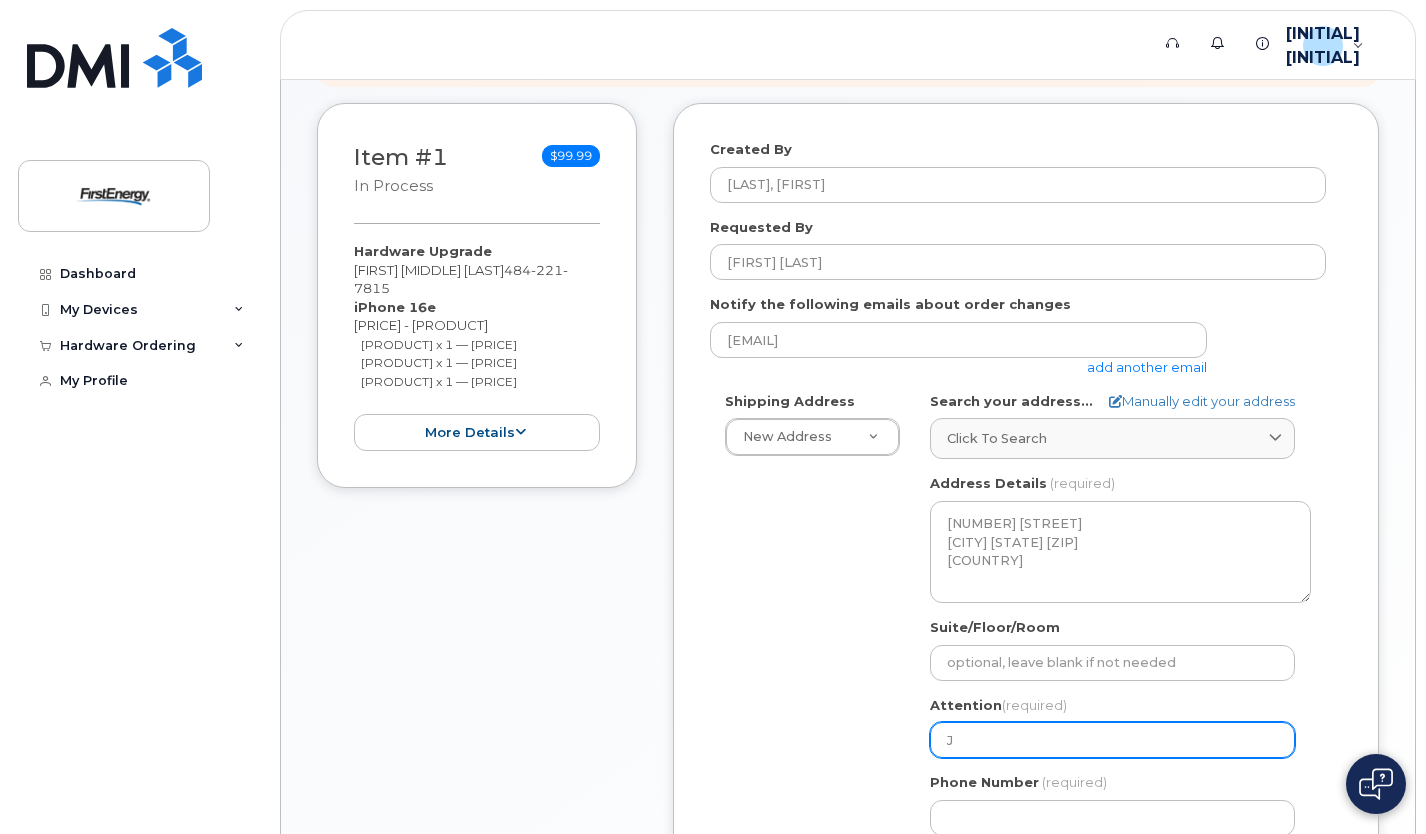 select 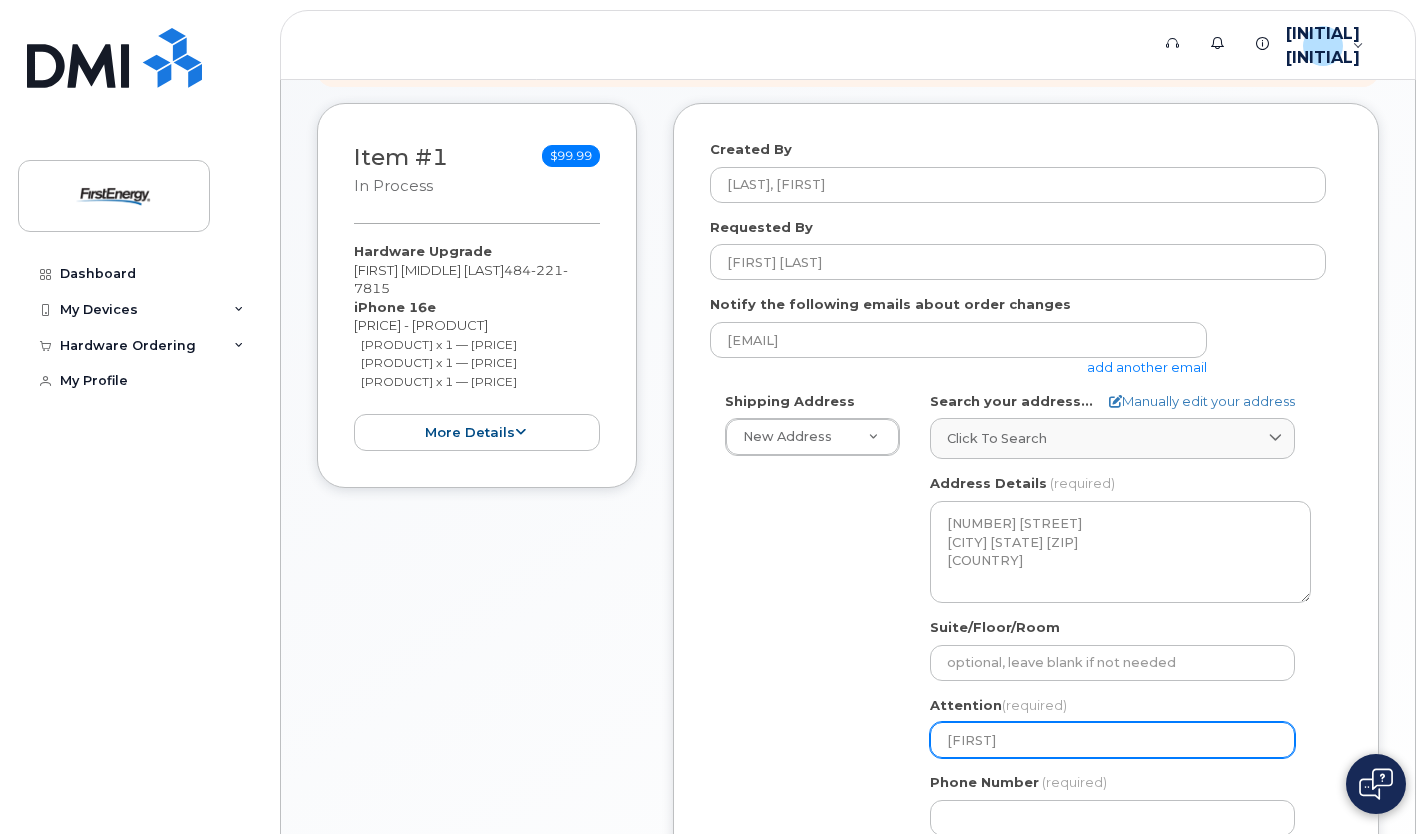 select 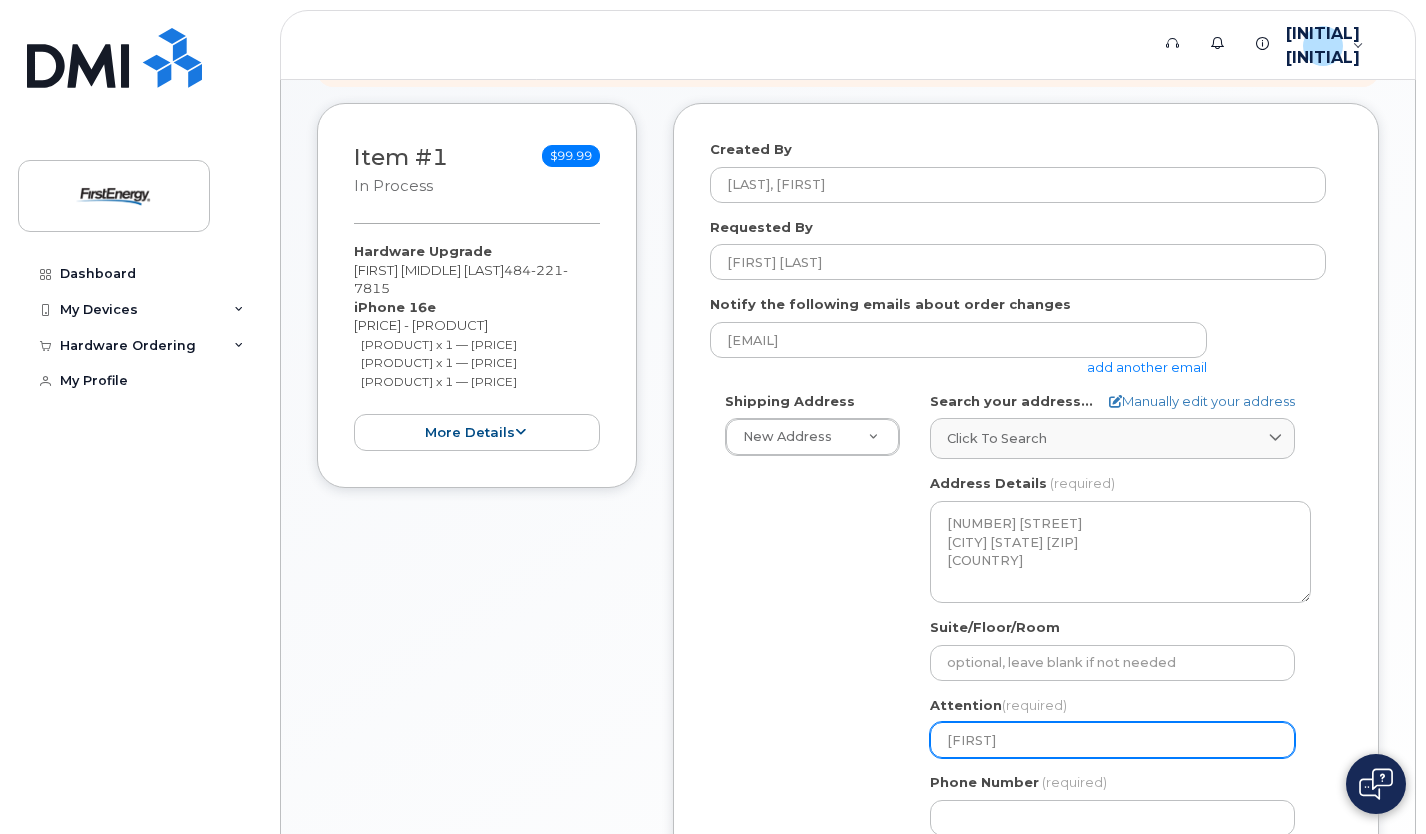 select 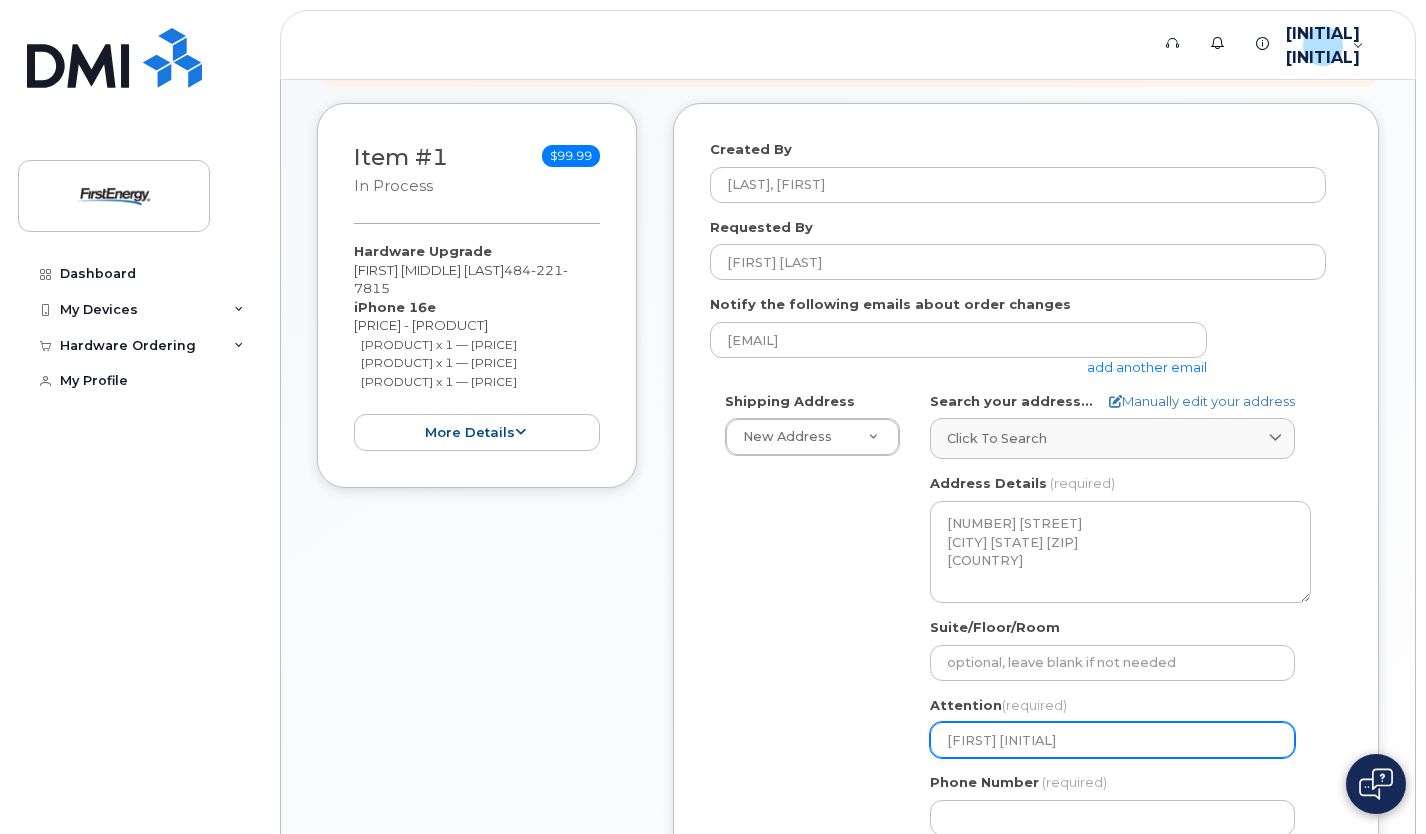 select 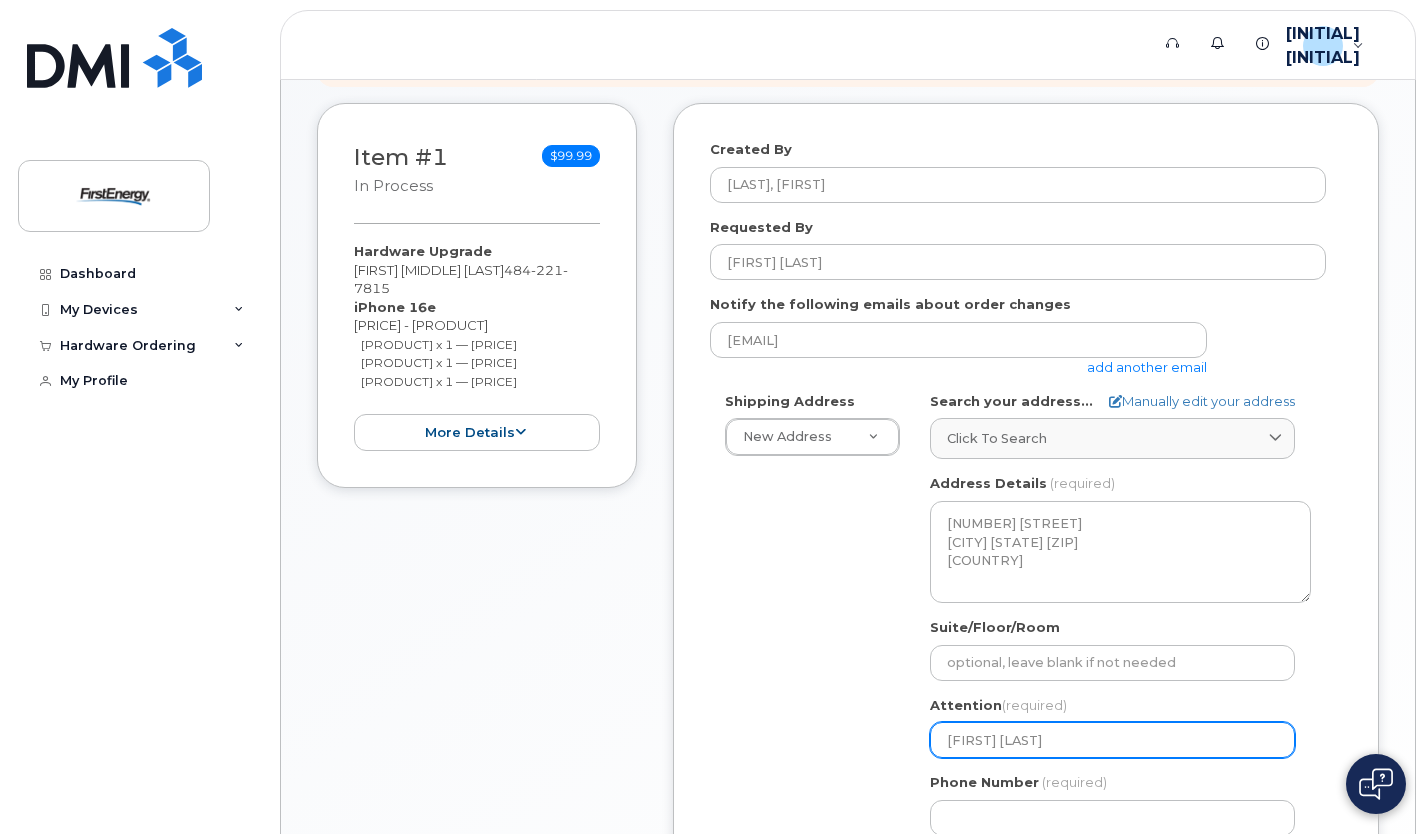 select 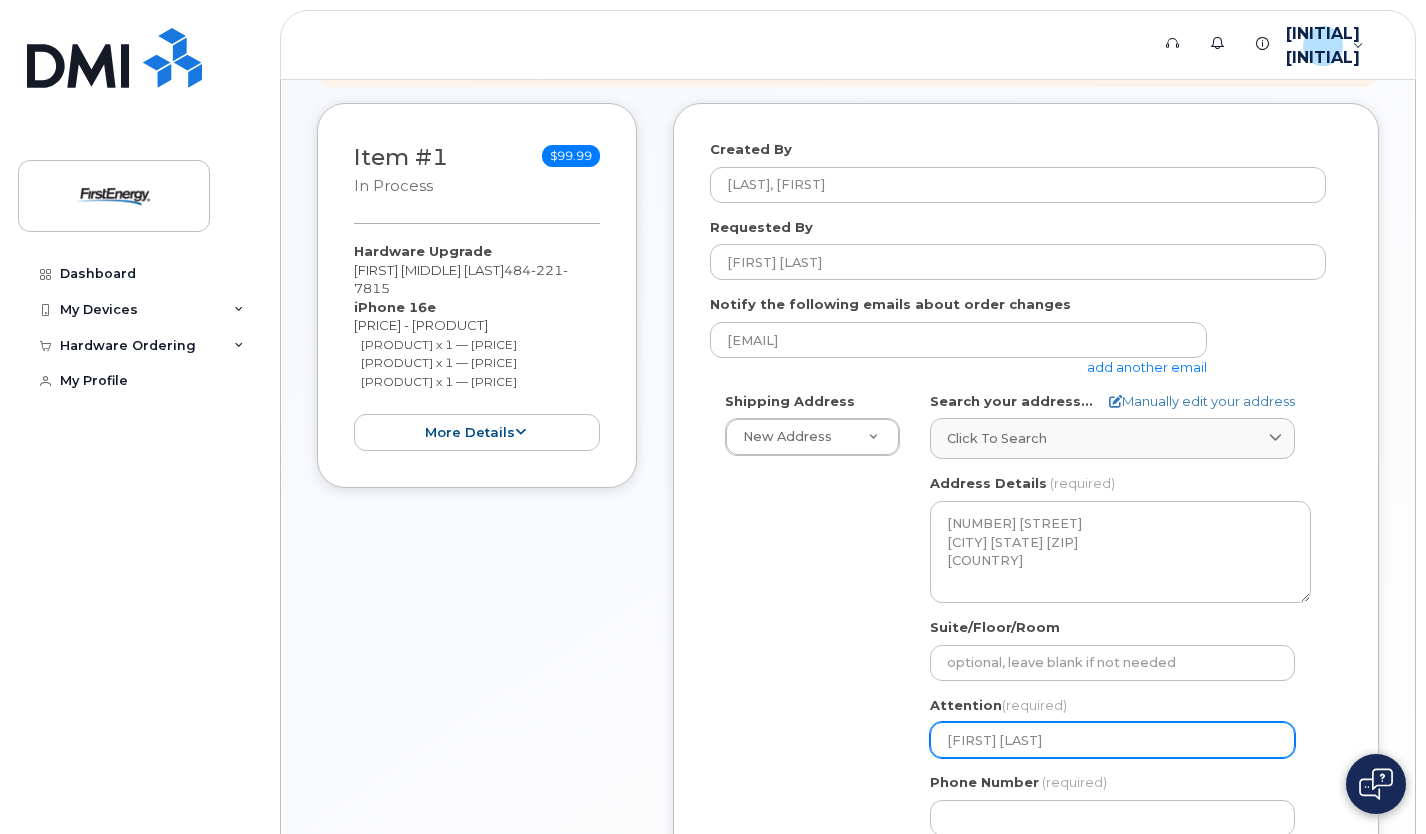 scroll, scrollTop: 513, scrollLeft: 0, axis: vertical 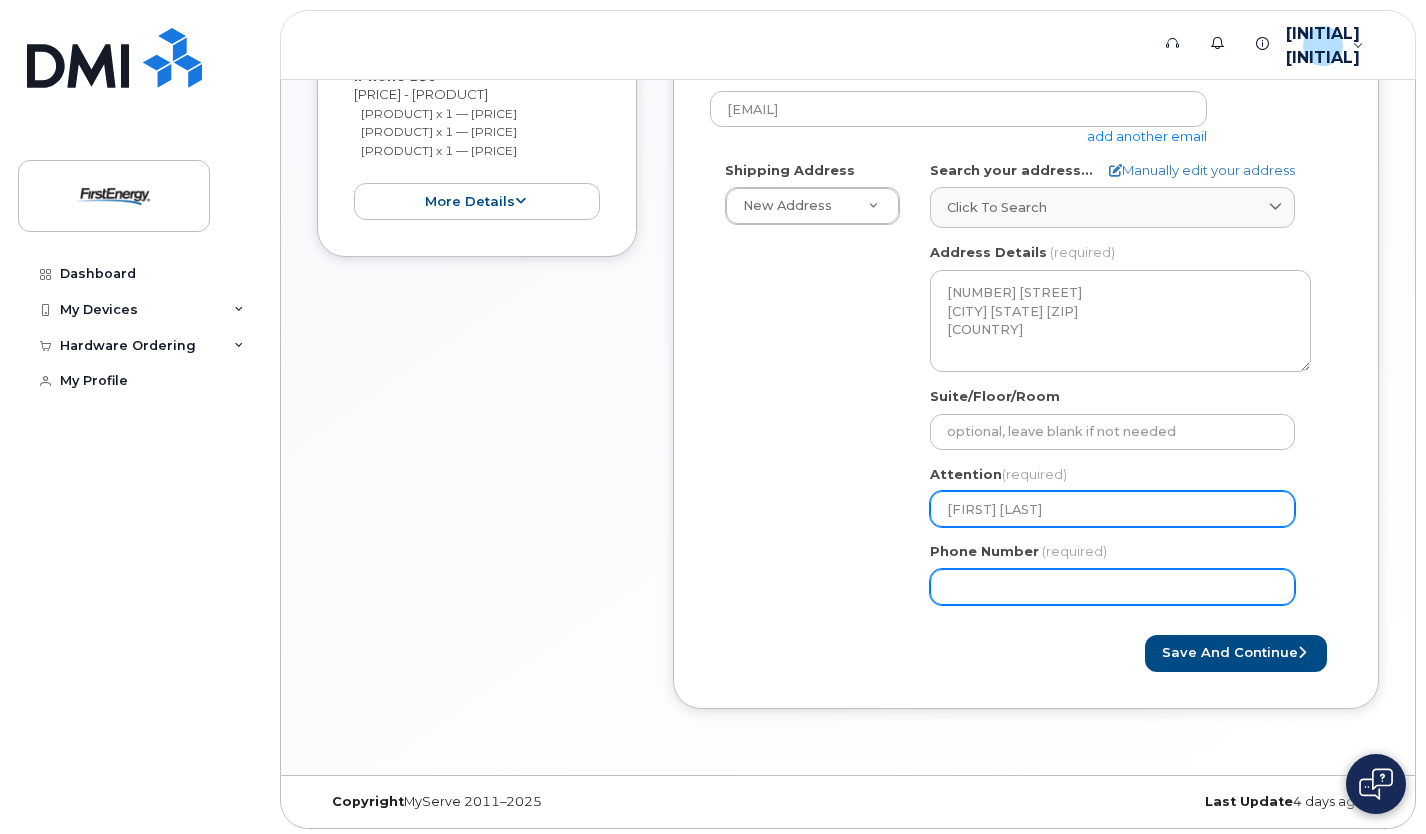 type on "Jeff Mamrak" 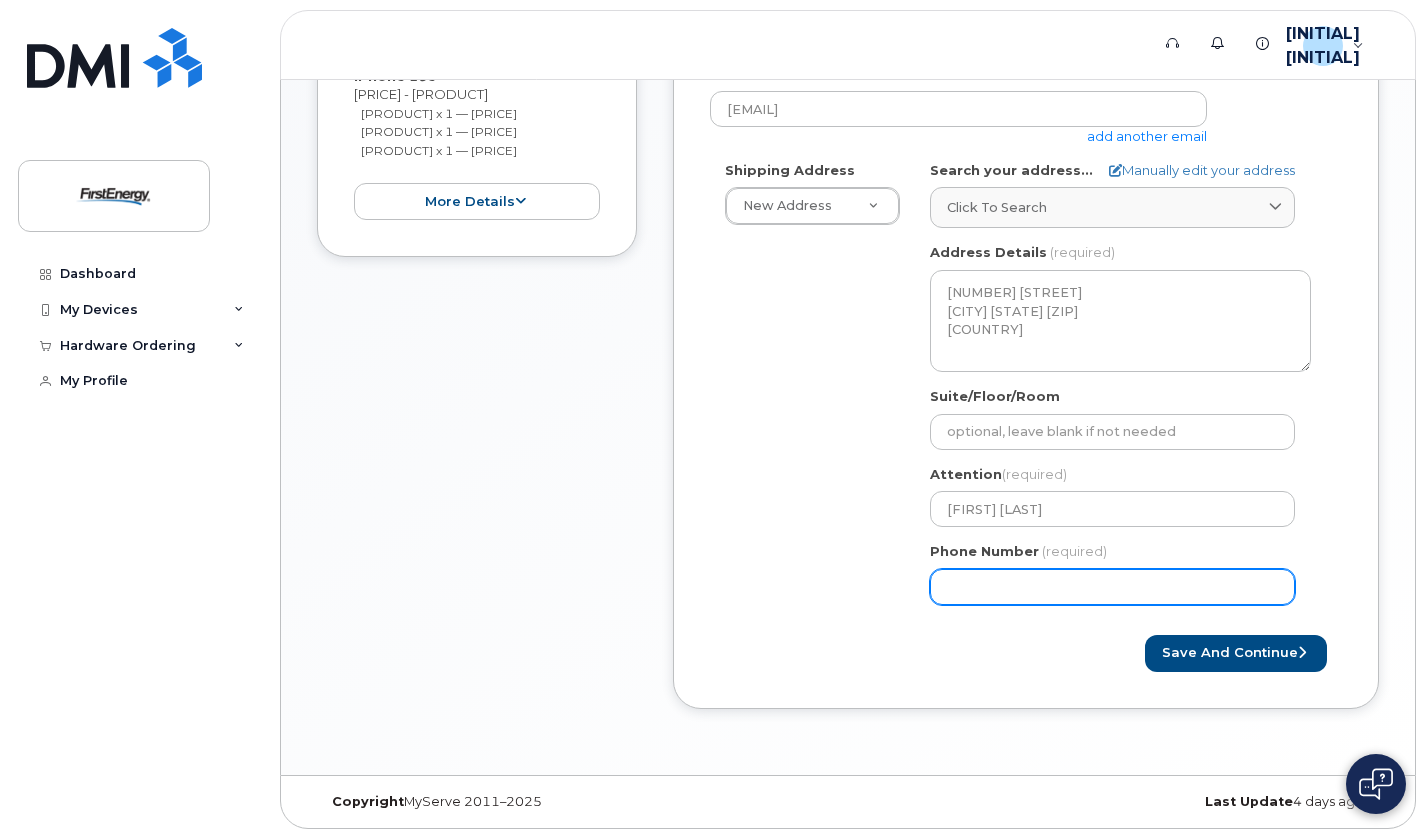 click on "Phone Number" 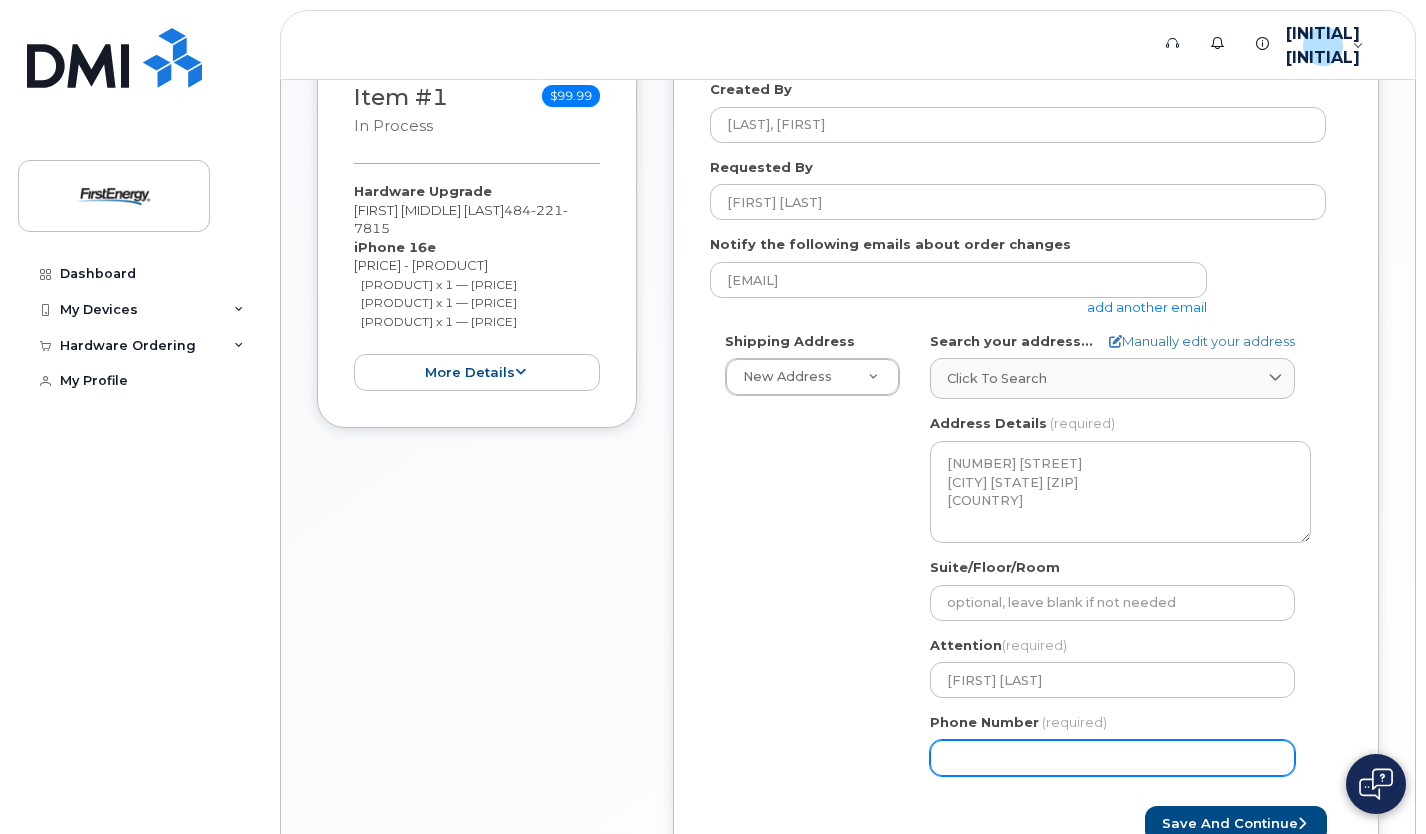 scroll, scrollTop: 357, scrollLeft: 0, axis: vertical 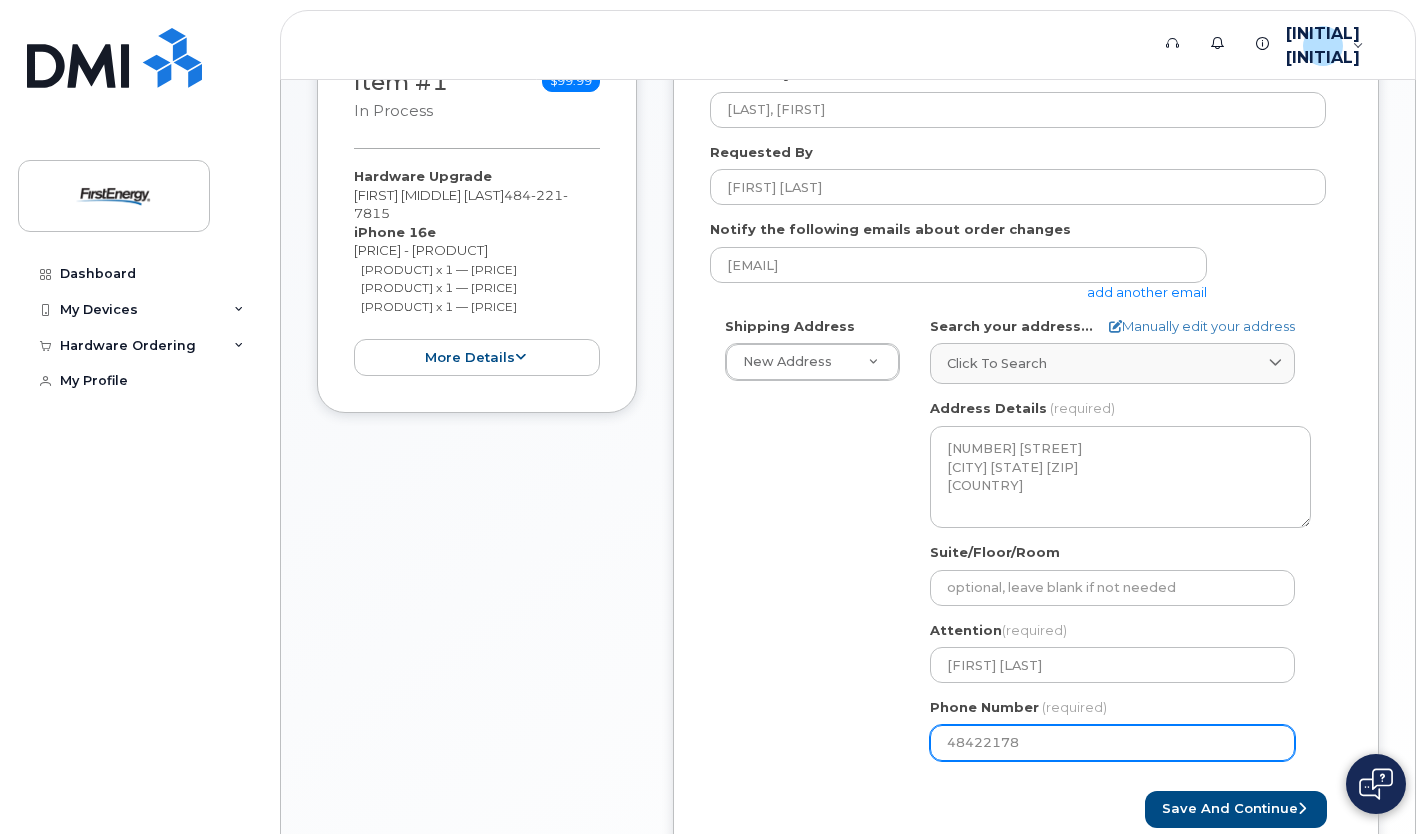 type on "484221781" 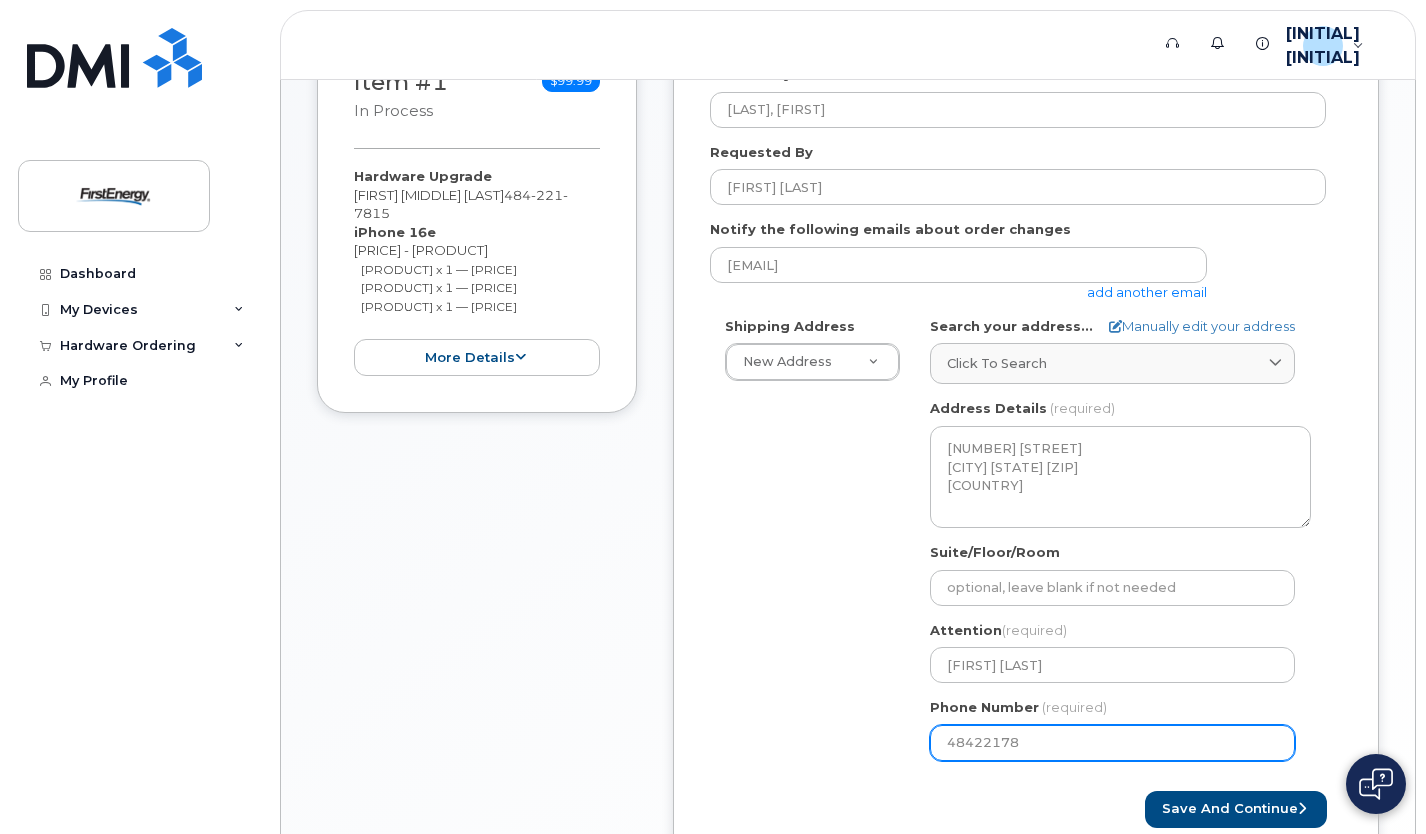 select 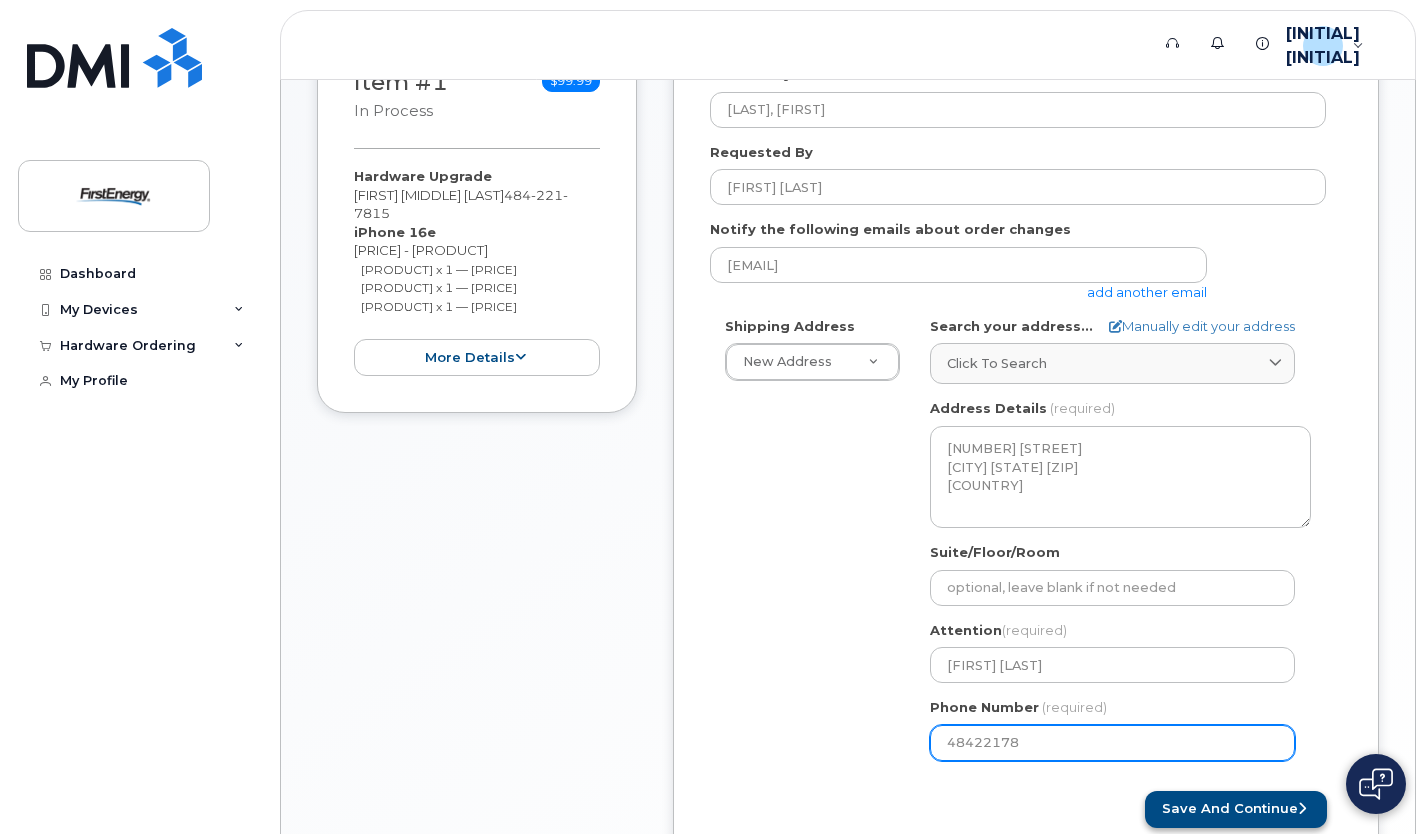 type on "4842217815" 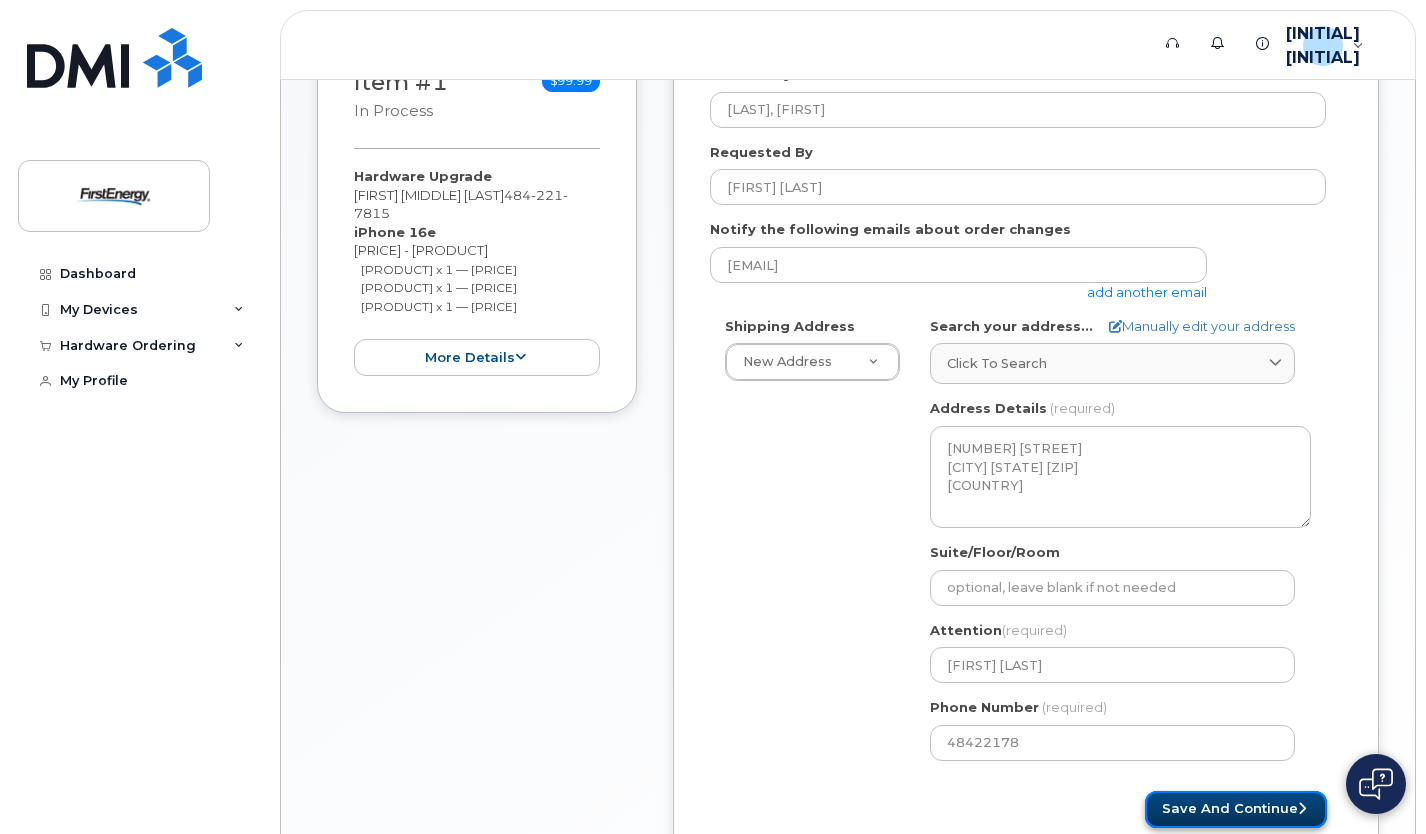 click on "Save and Continue" 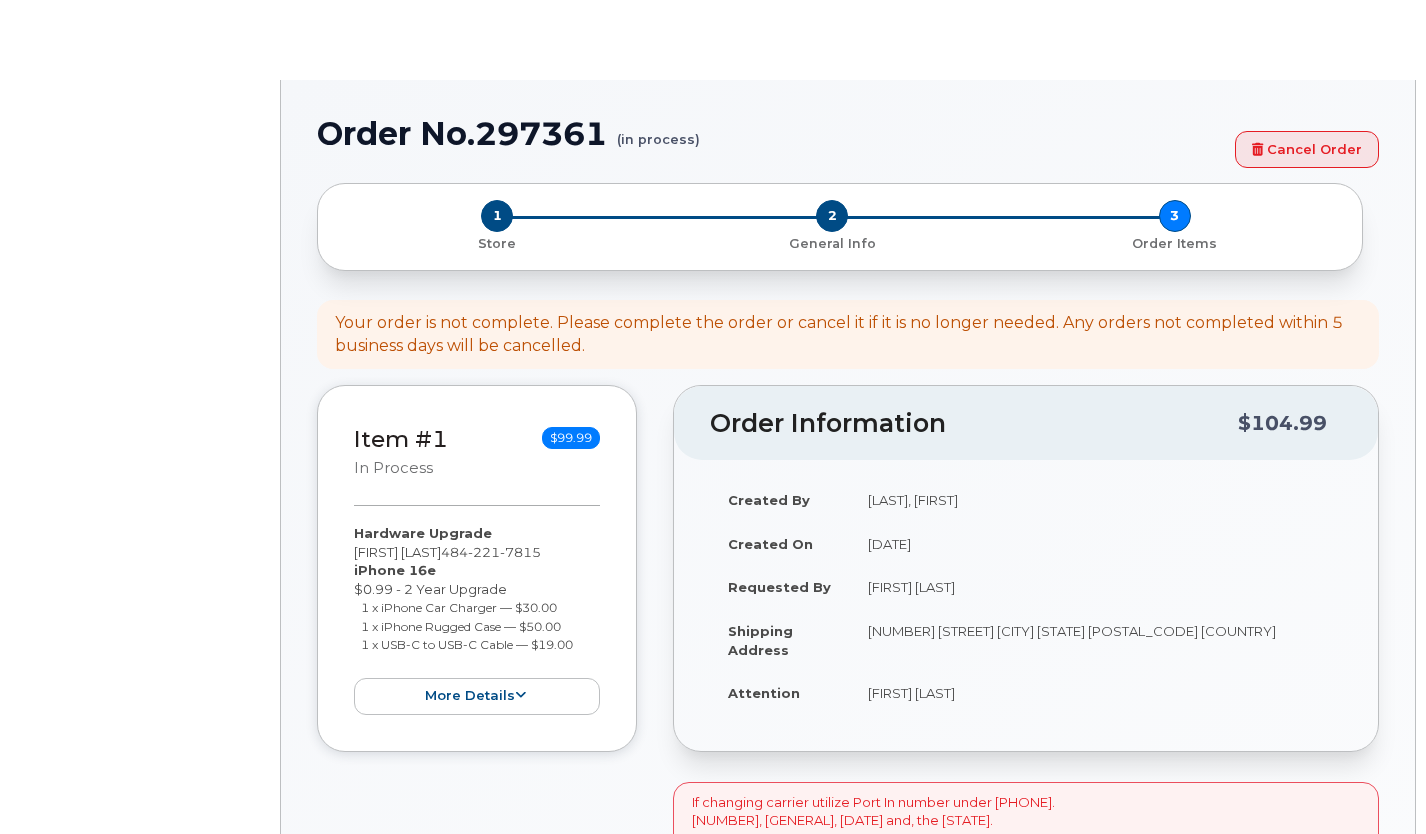 scroll, scrollTop: 0, scrollLeft: 0, axis: both 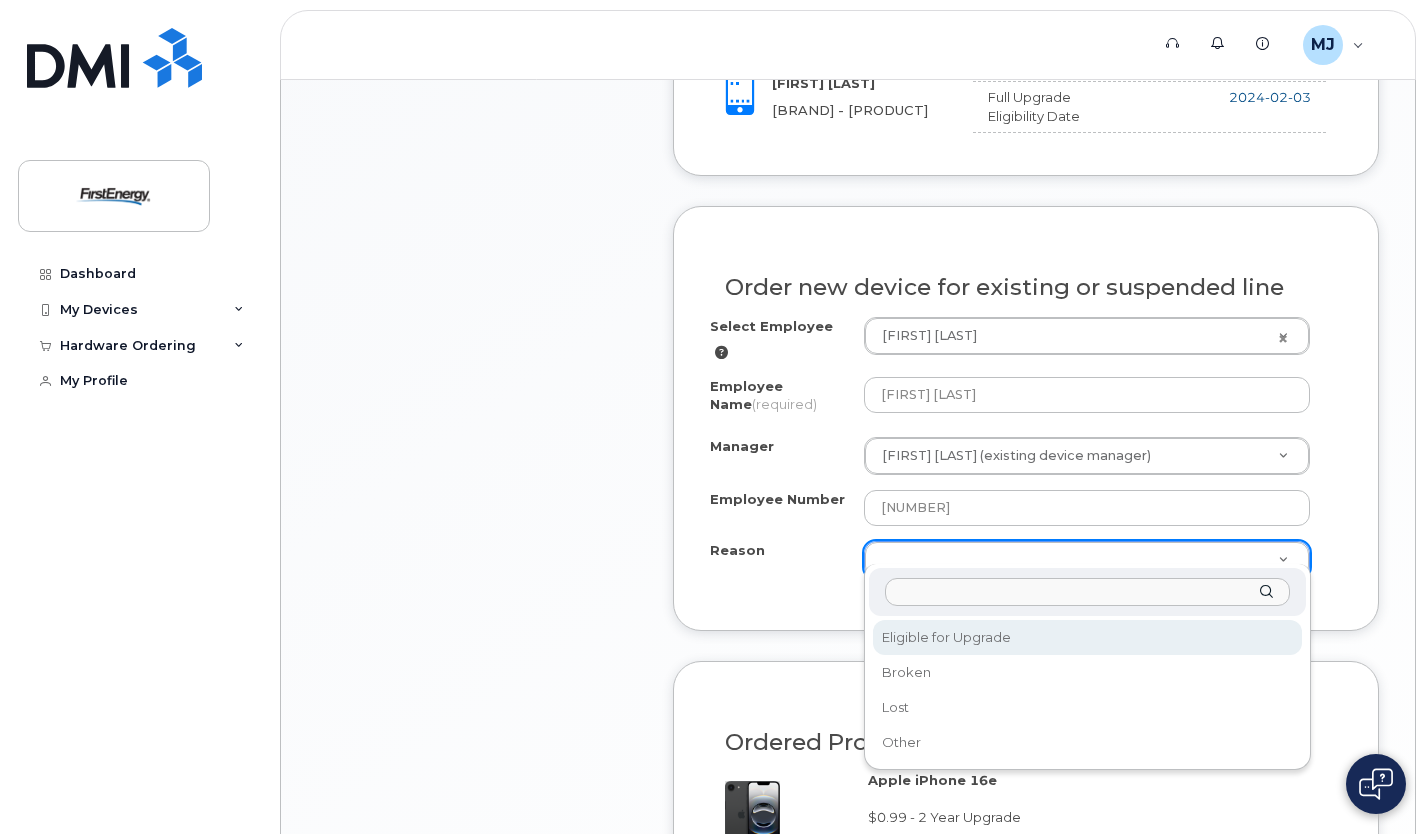select on "eligible_for_upgrade" 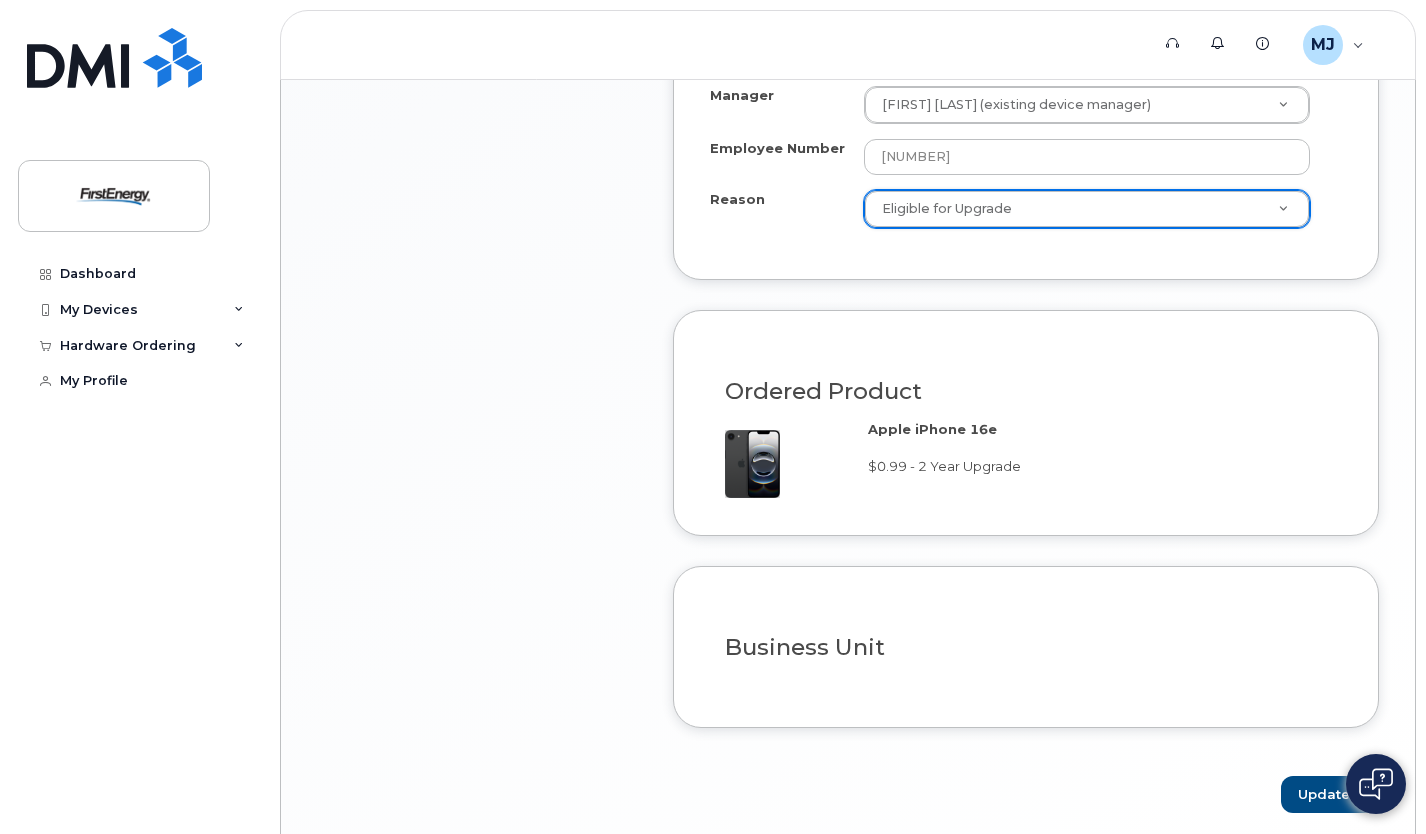 scroll, scrollTop: 1344, scrollLeft: 0, axis: vertical 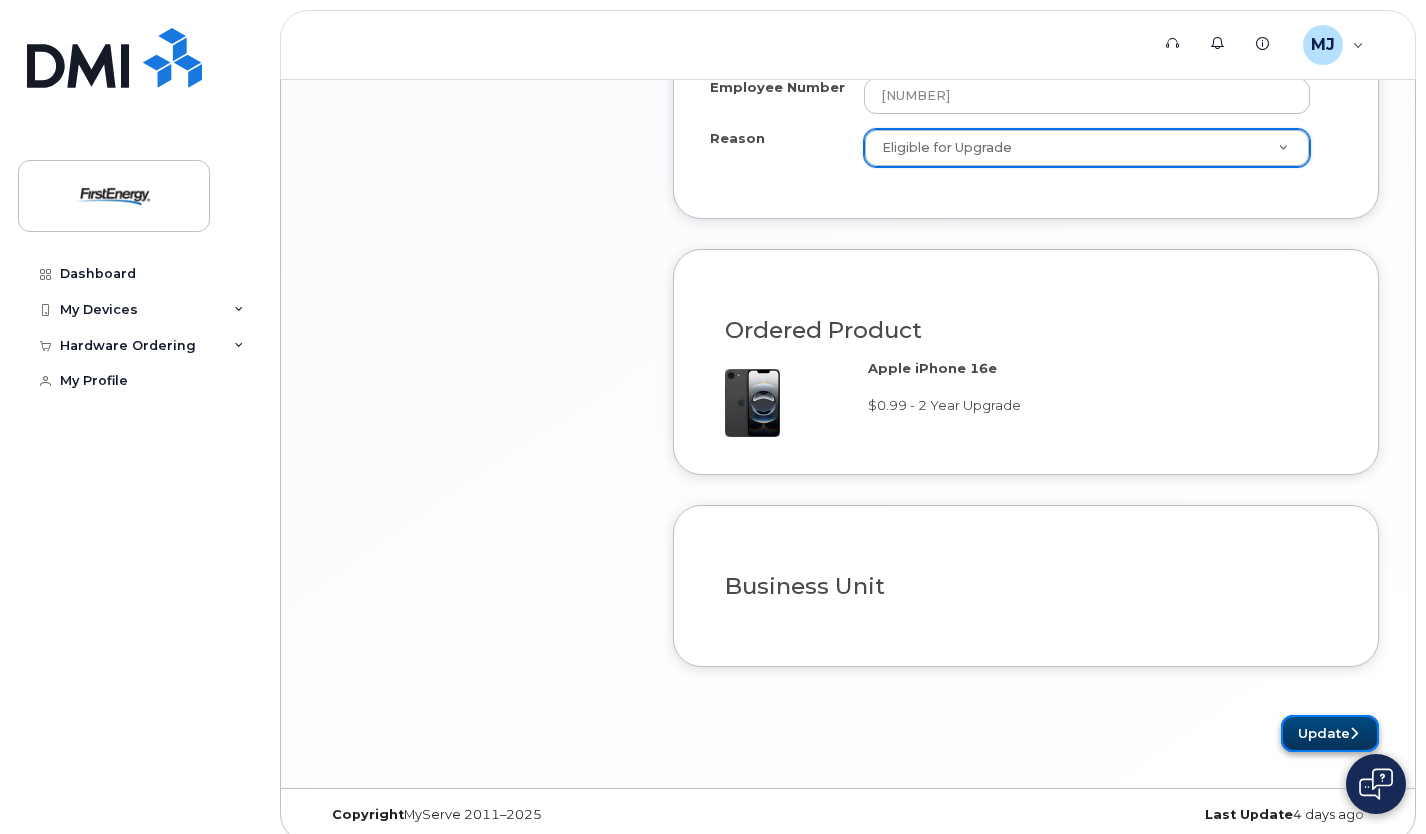 click on "Update" 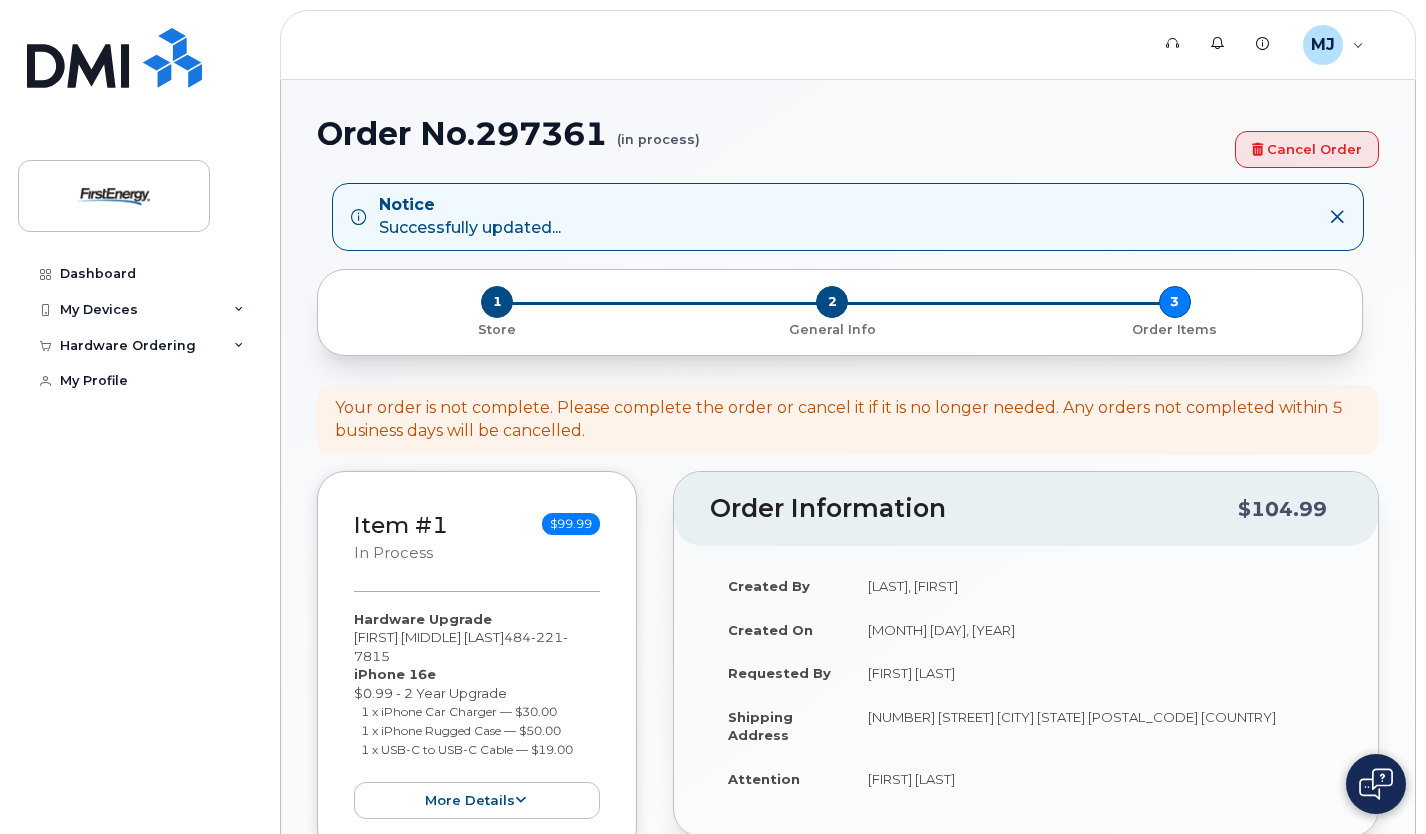 scroll, scrollTop: 0, scrollLeft: 0, axis: both 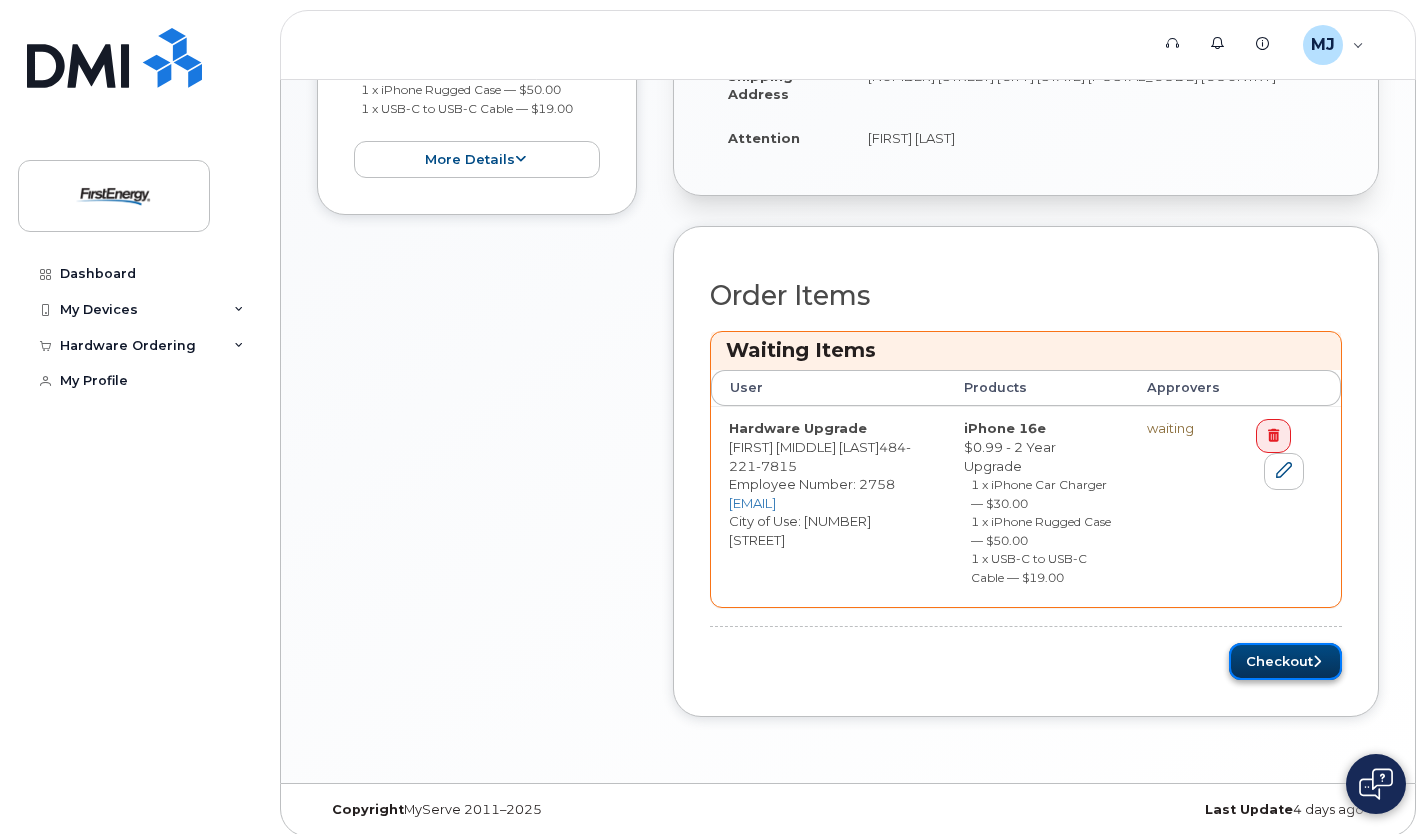 click on "Checkout" 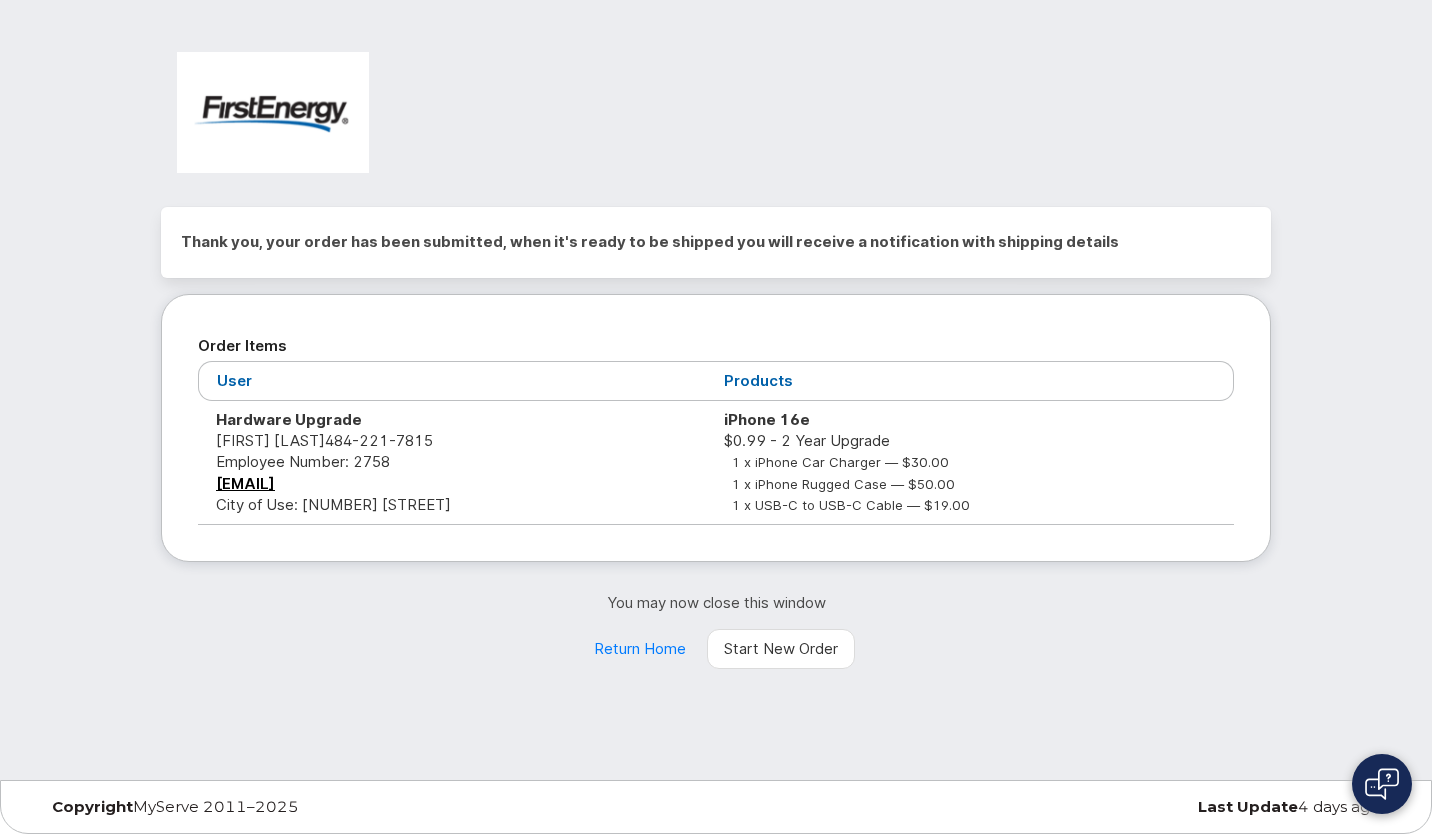 scroll, scrollTop: 0, scrollLeft: 0, axis: both 